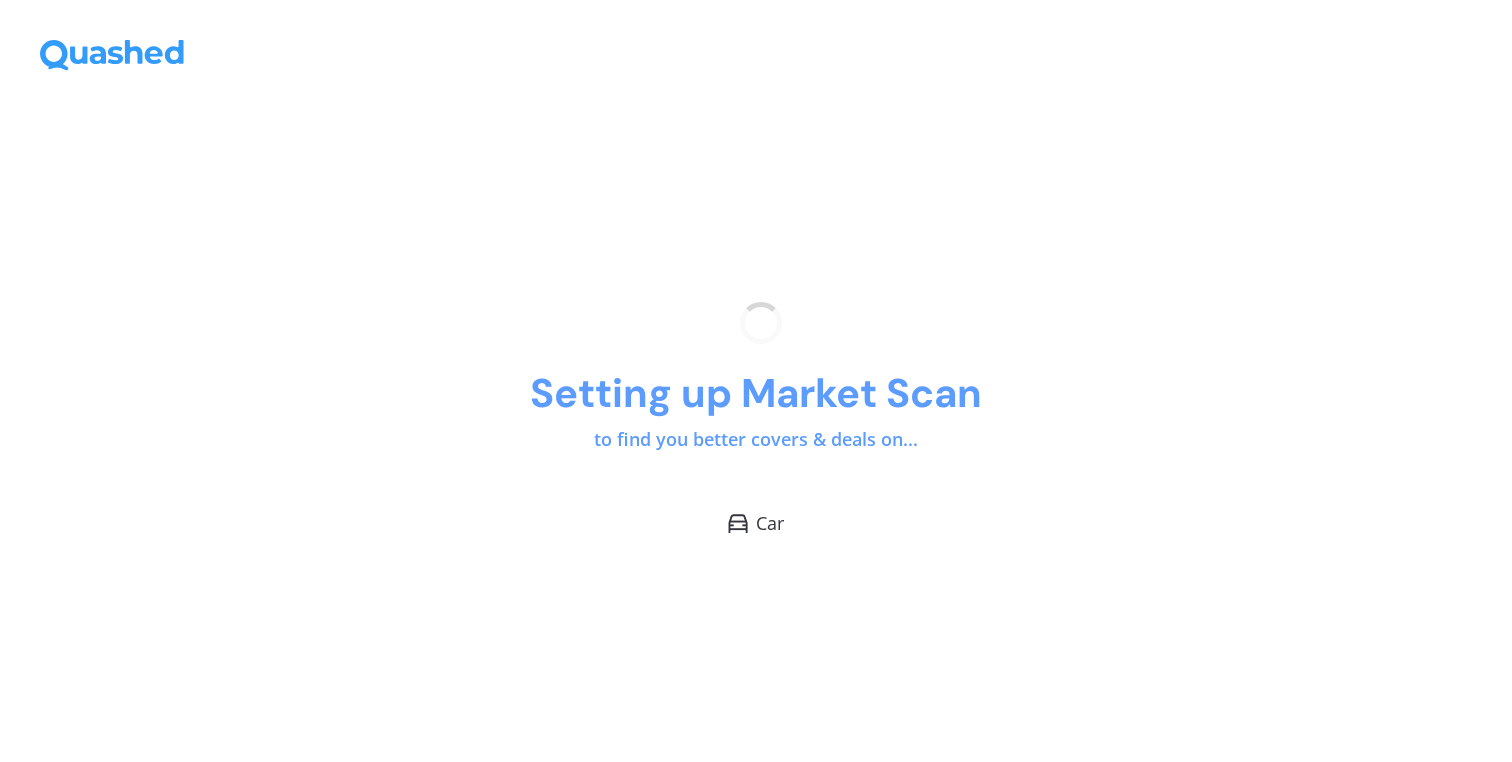 scroll, scrollTop: 0, scrollLeft: 0, axis: both 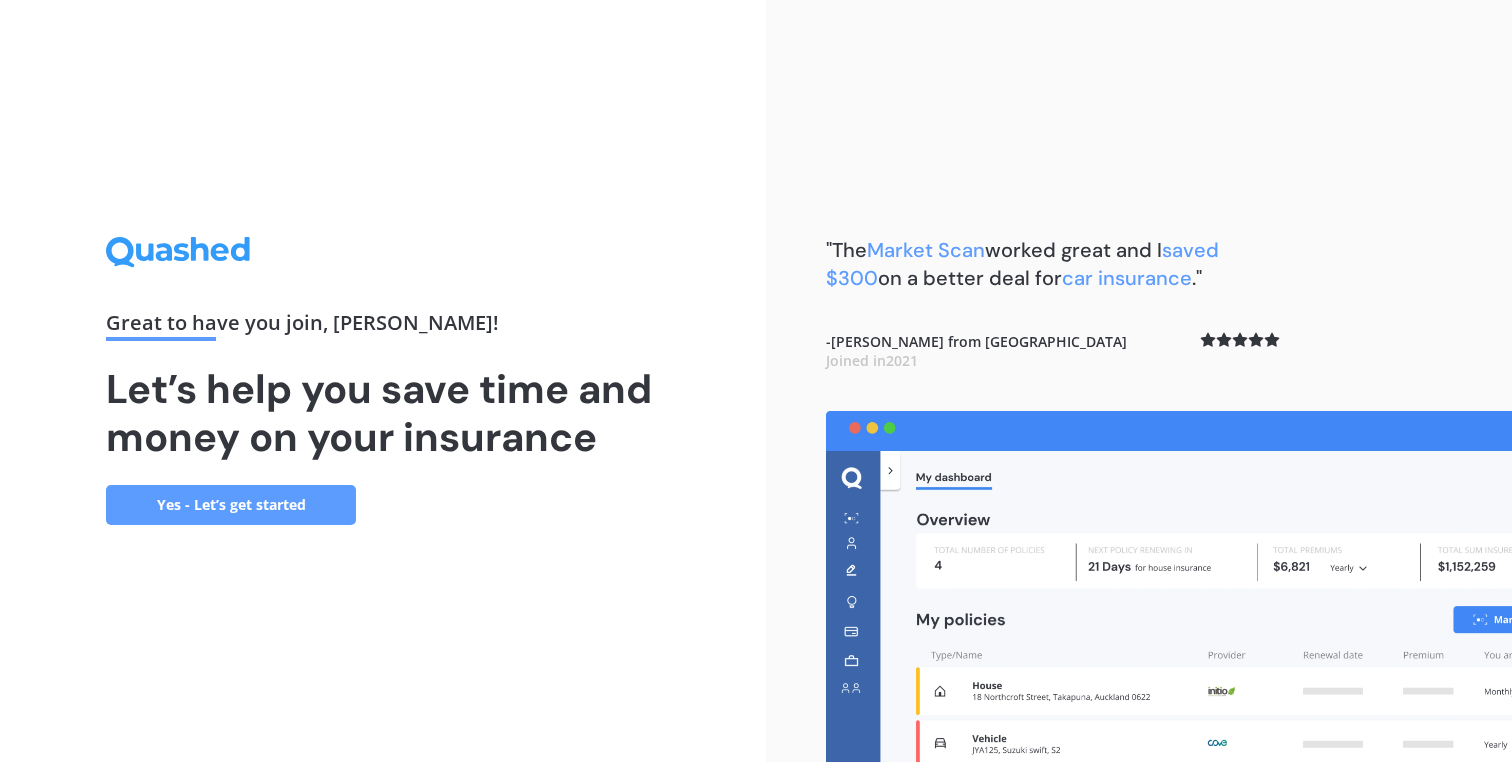 click on "Yes - Let’s get started" at bounding box center (231, 505) 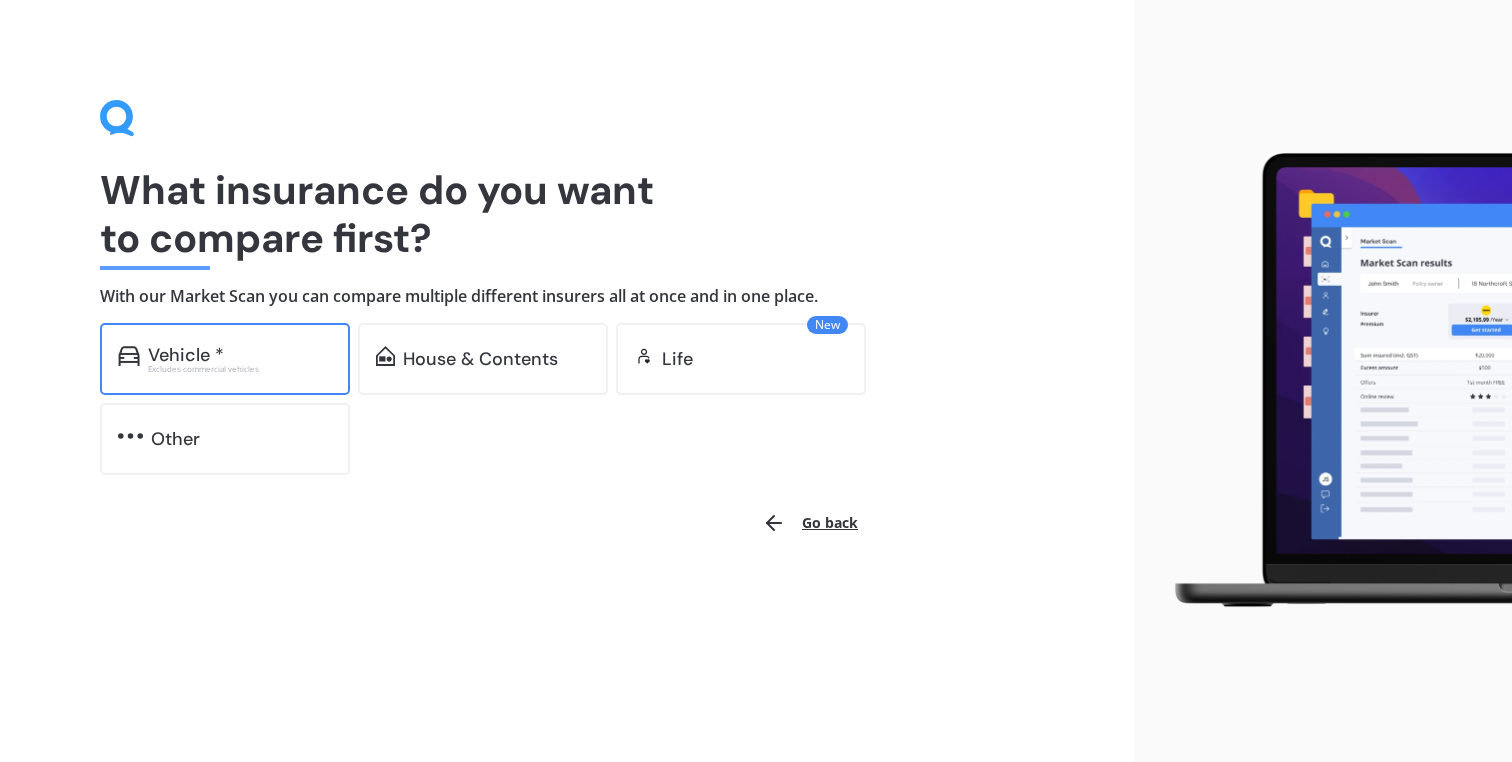 click on "Vehicle *" at bounding box center (240, 355) 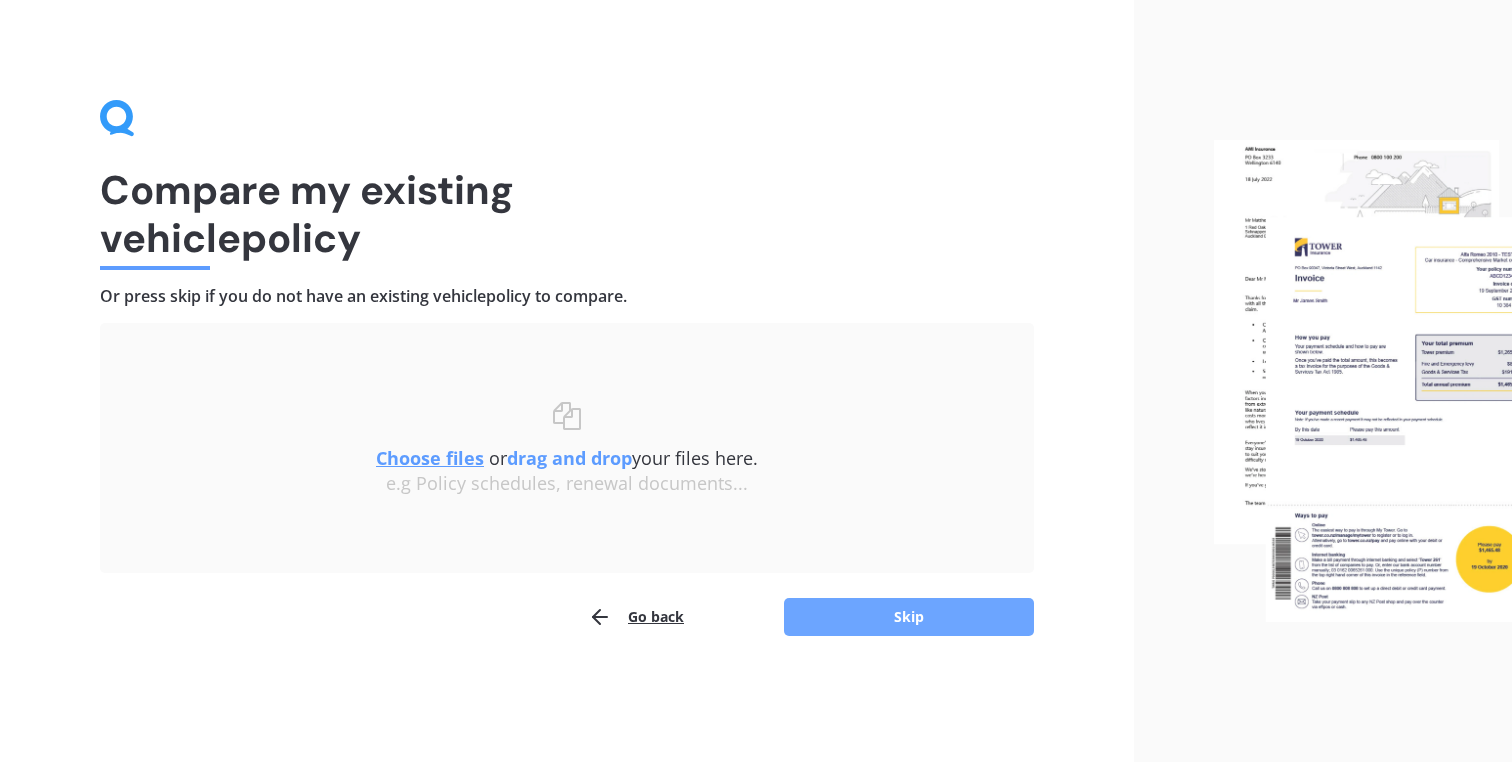 click on "Skip" at bounding box center [909, 617] 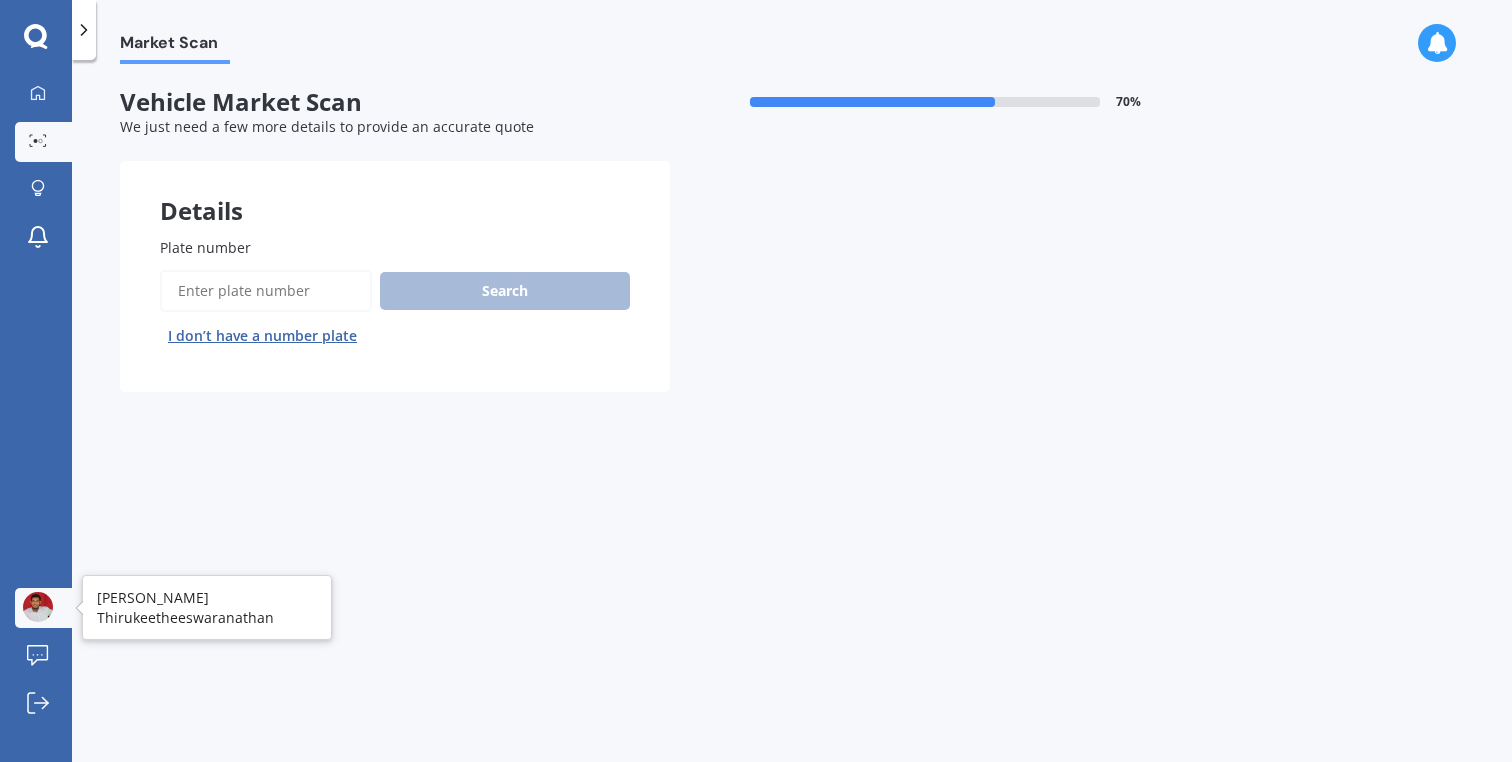 click at bounding box center [38, 607] 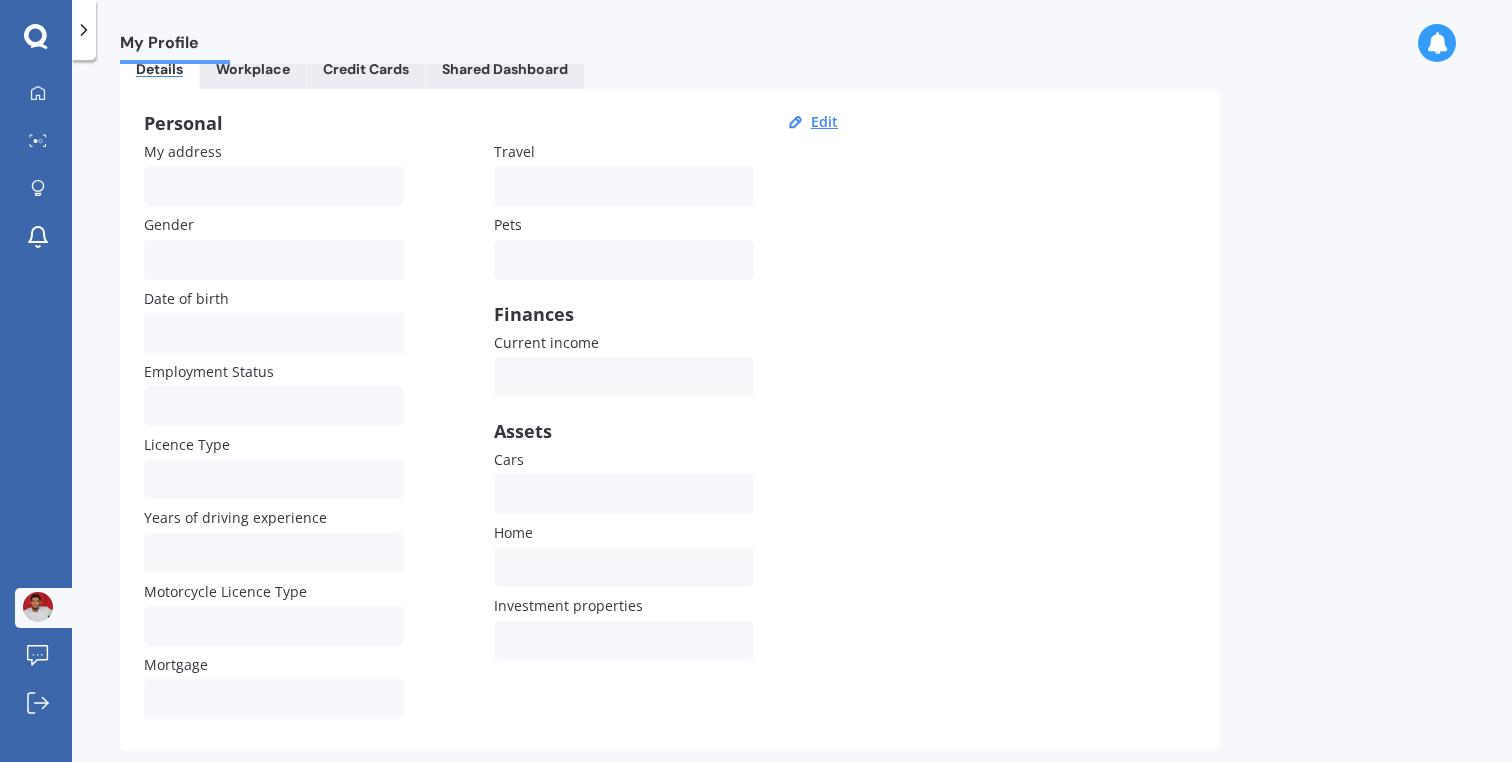scroll, scrollTop: 0, scrollLeft: 0, axis: both 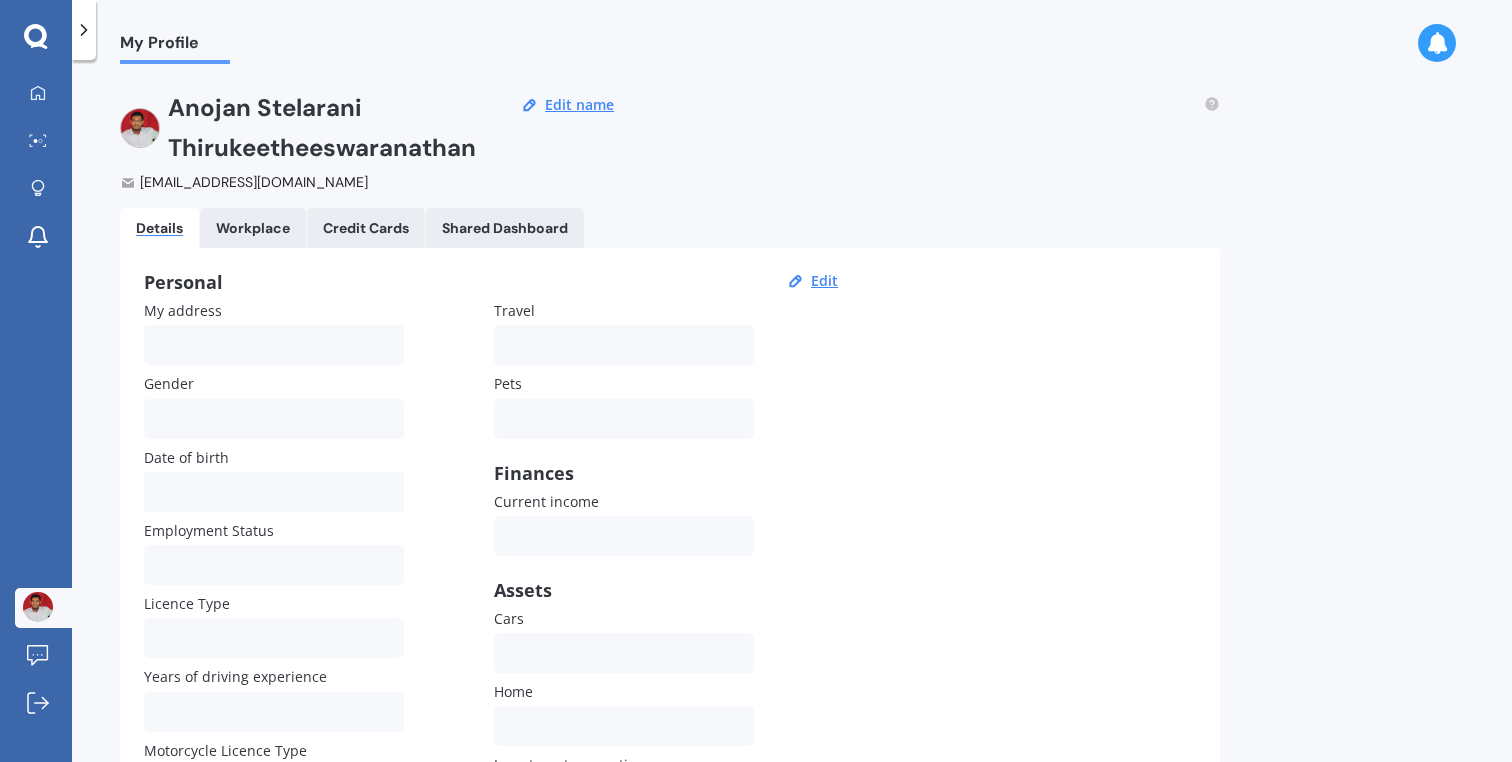 click 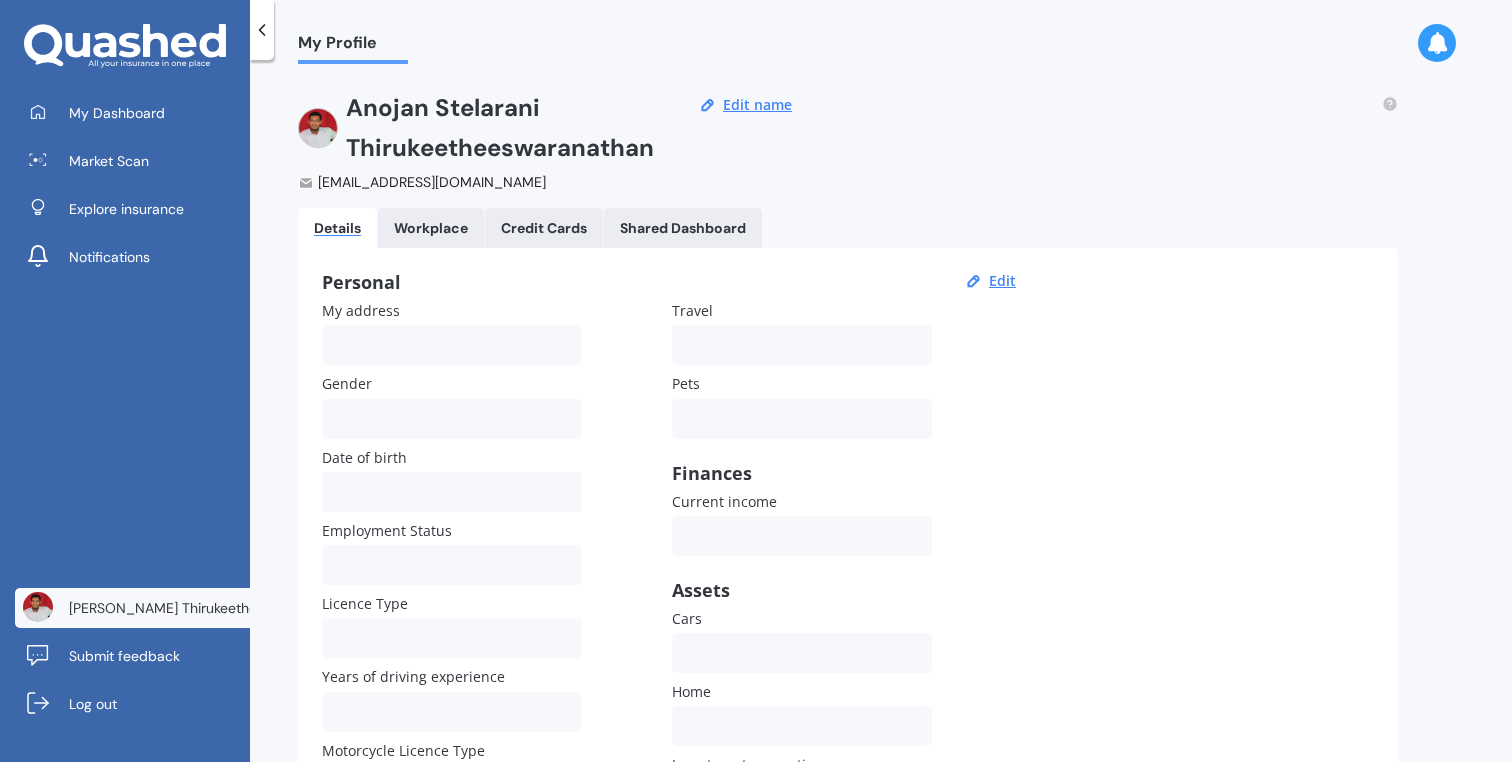 click 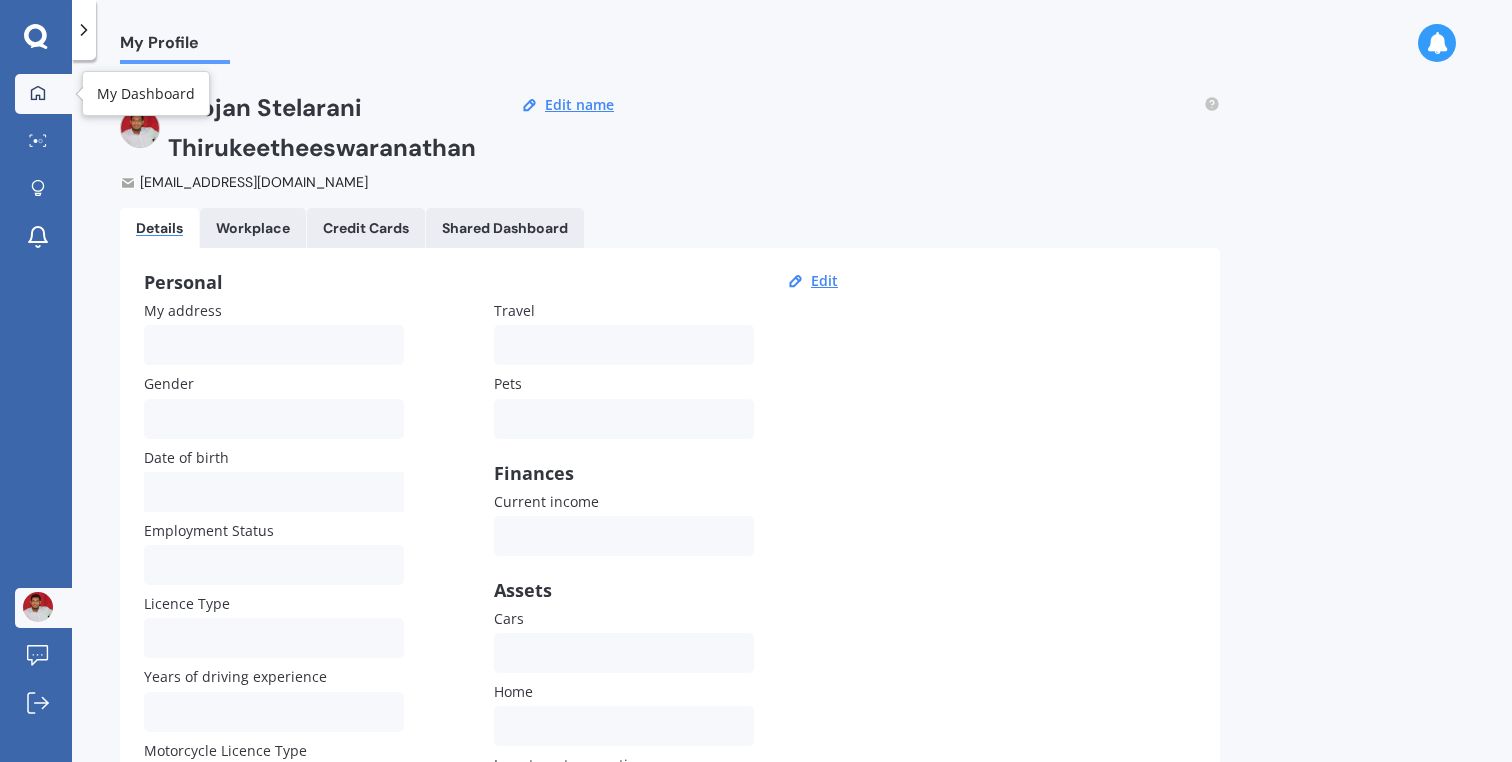 click 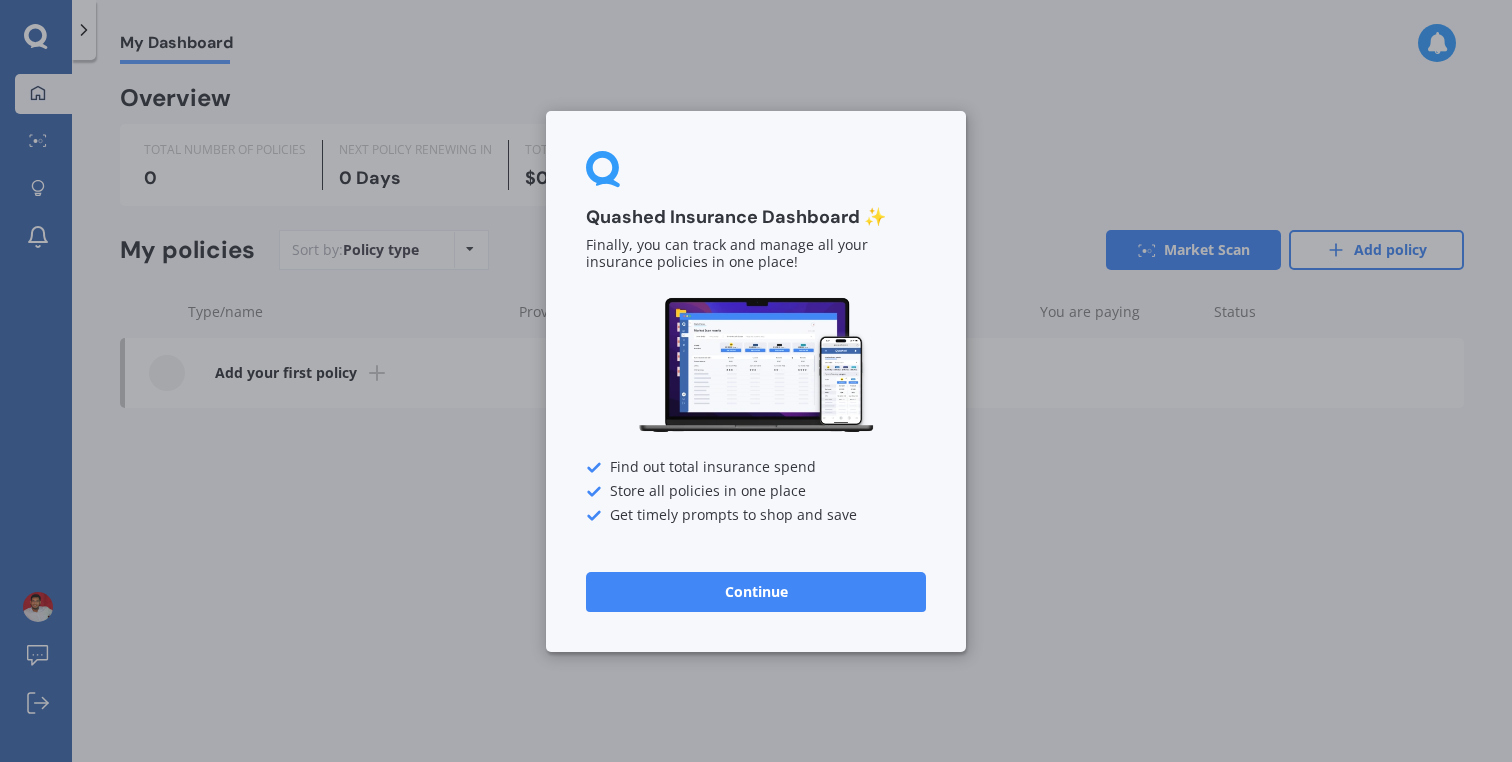 click on "Continue" at bounding box center (756, 591) 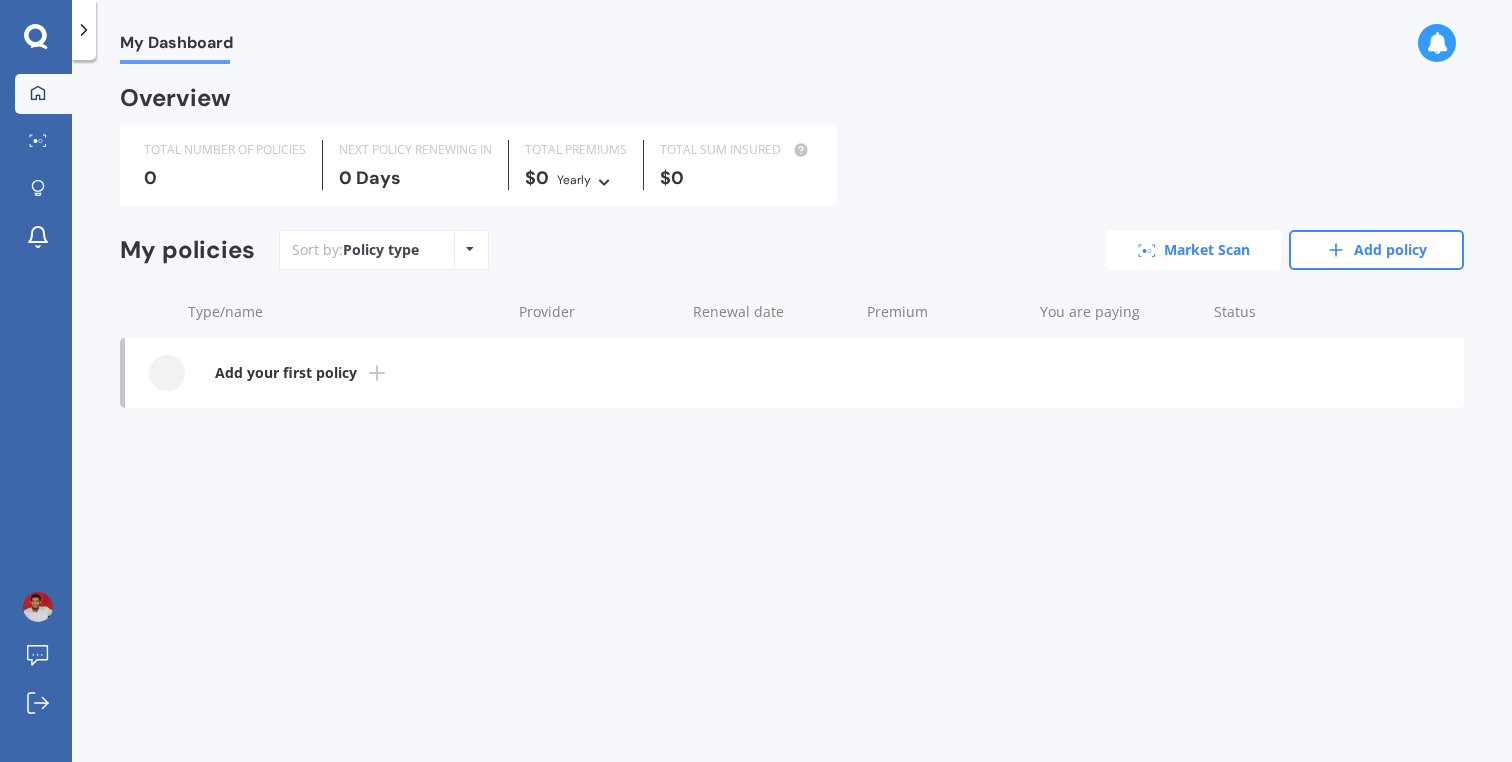 click on "Market Scan" at bounding box center (1193, 250) 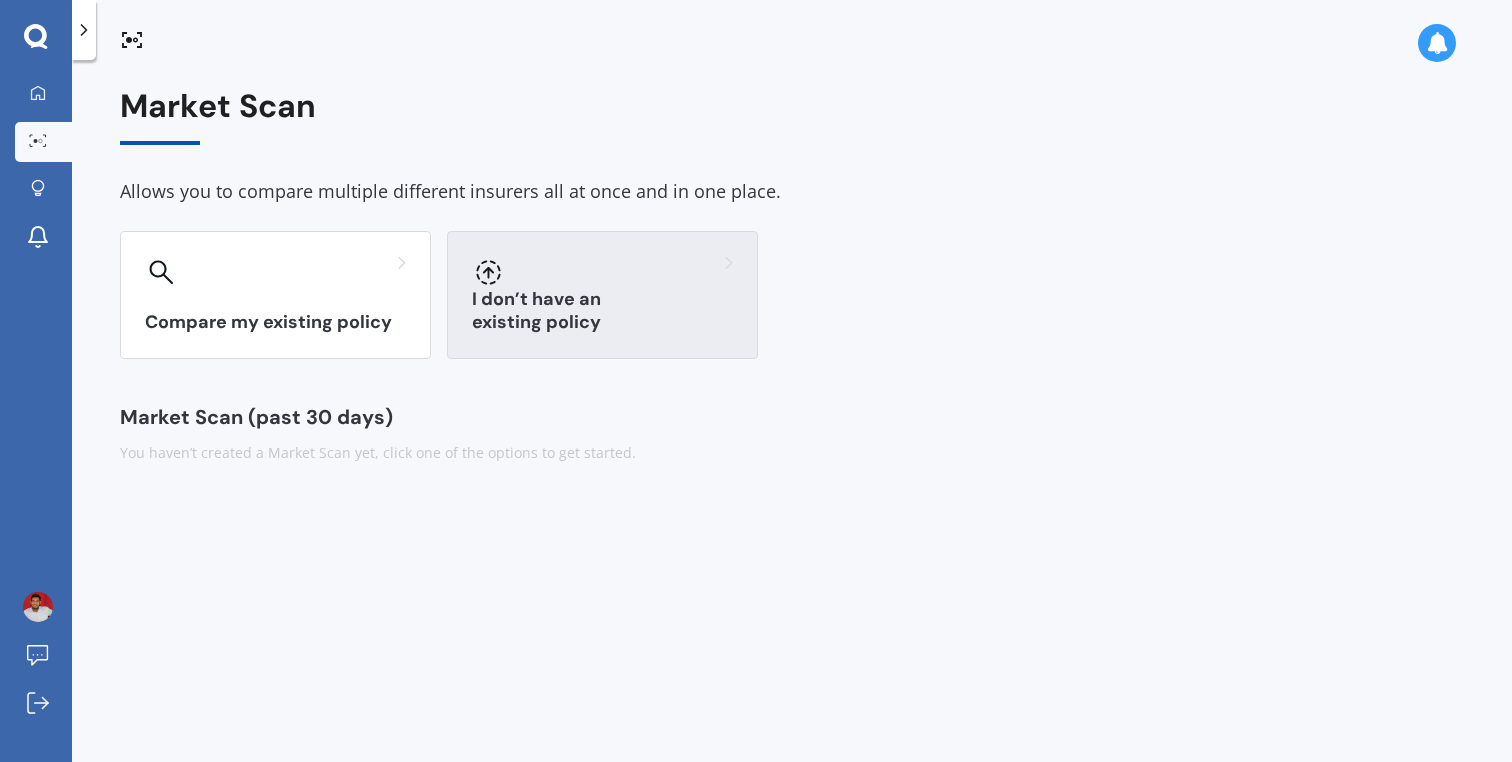 click on "I don’t have an existing policy" at bounding box center [602, 311] 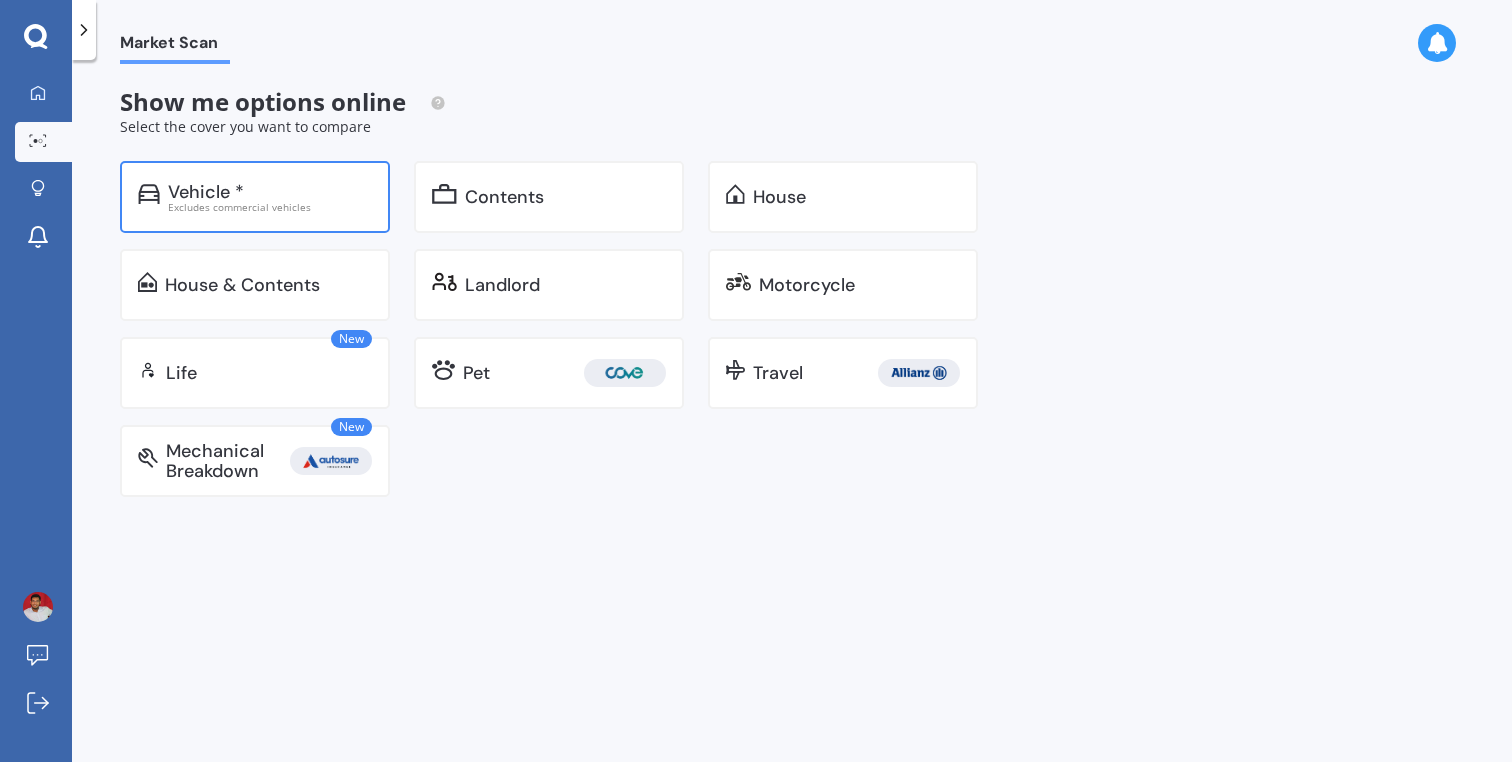 click on "Vehicle *" at bounding box center [270, 192] 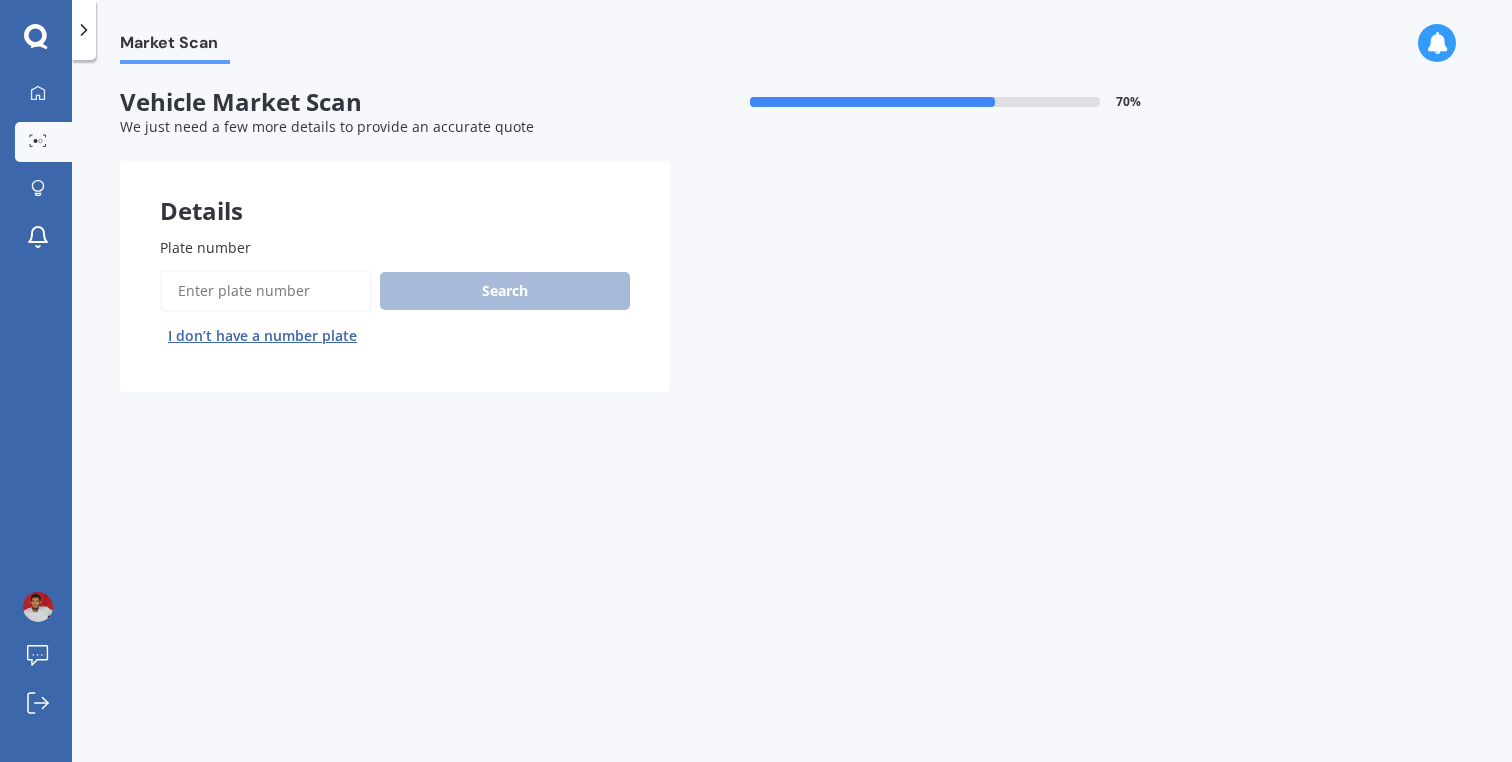 click on "I don’t have a number plate" at bounding box center [262, 336] 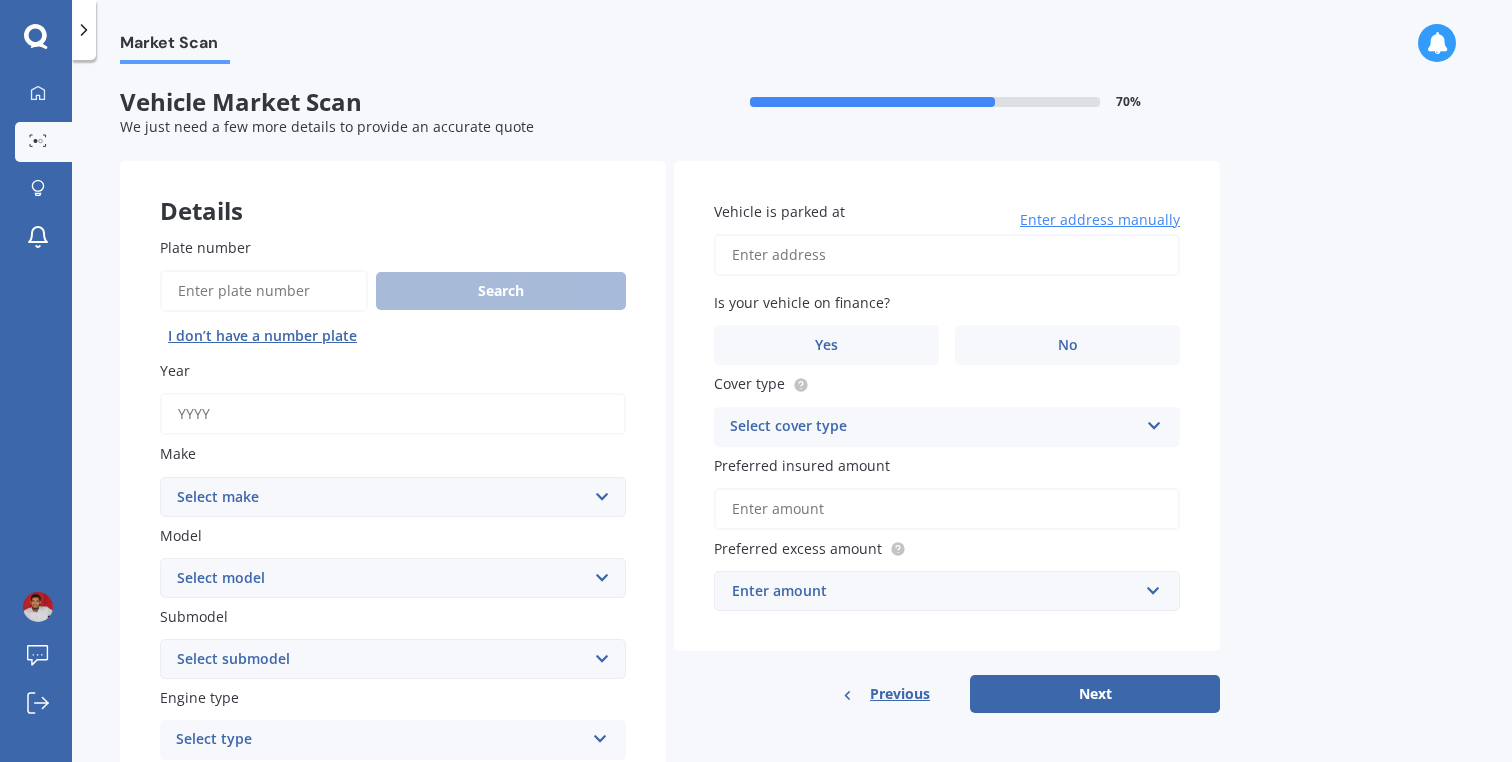 click on "Year" at bounding box center (393, 414) 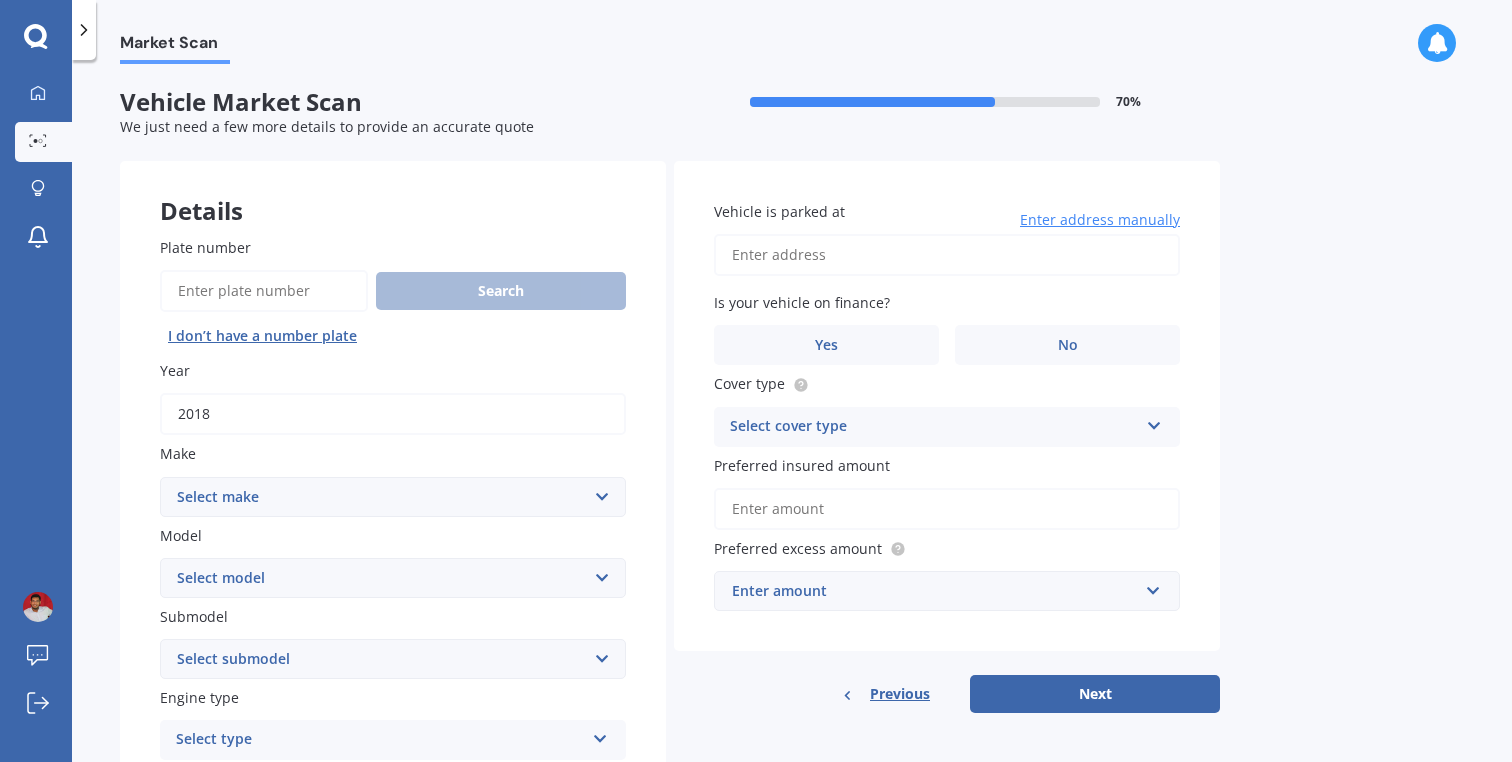 type on "2018" 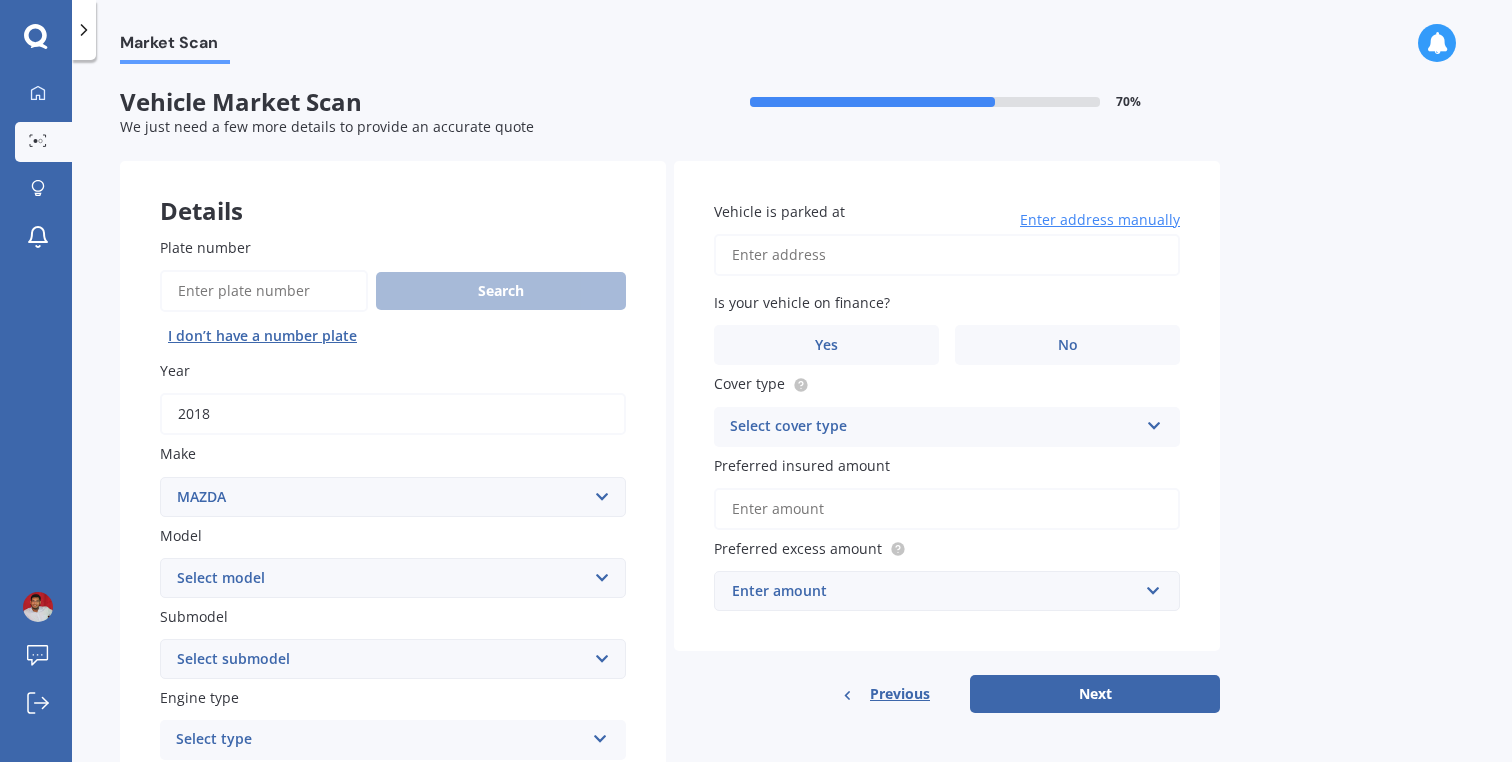 click on "MAZDA" at bounding box center [0, 0] 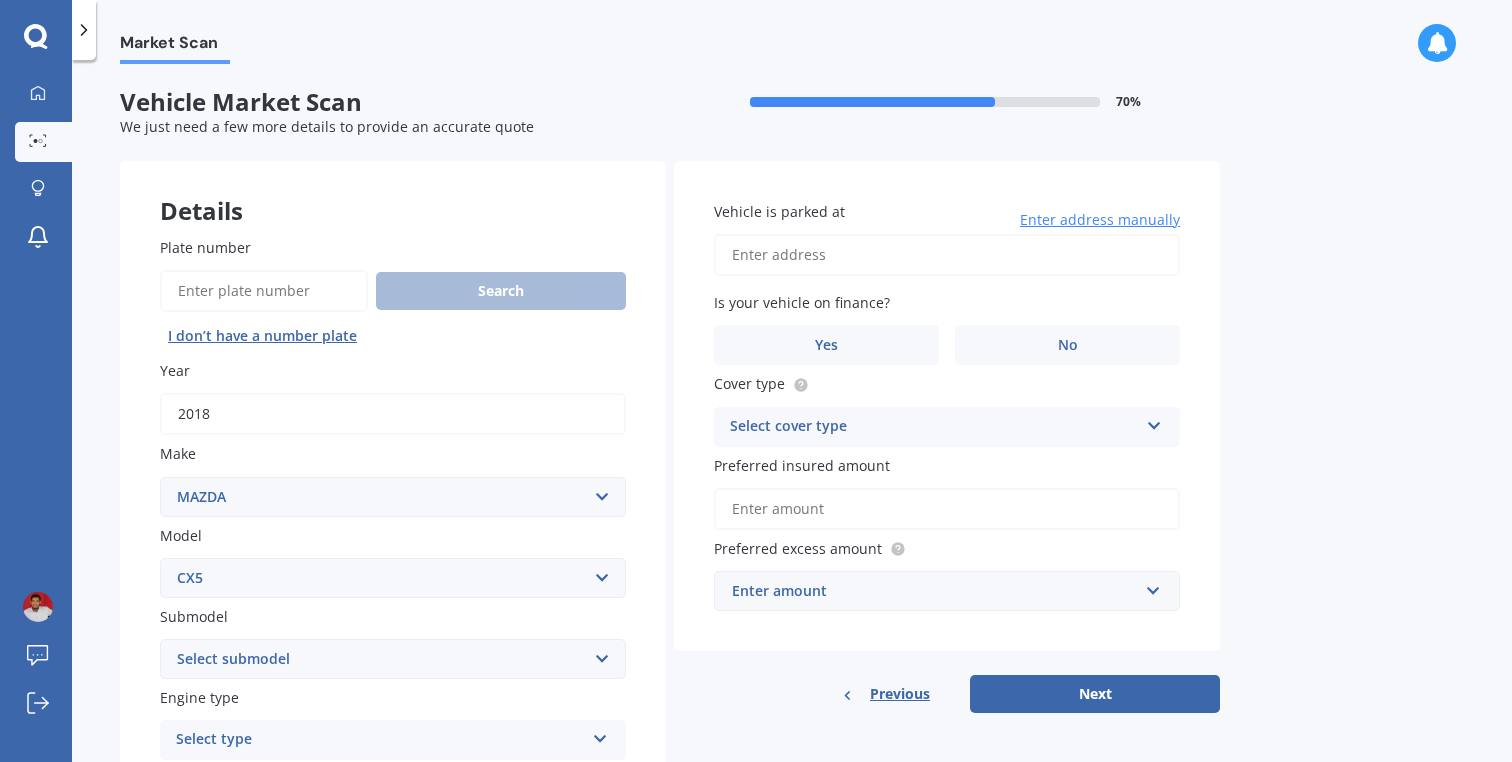 click on "CX5" at bounding box center [0, 0] 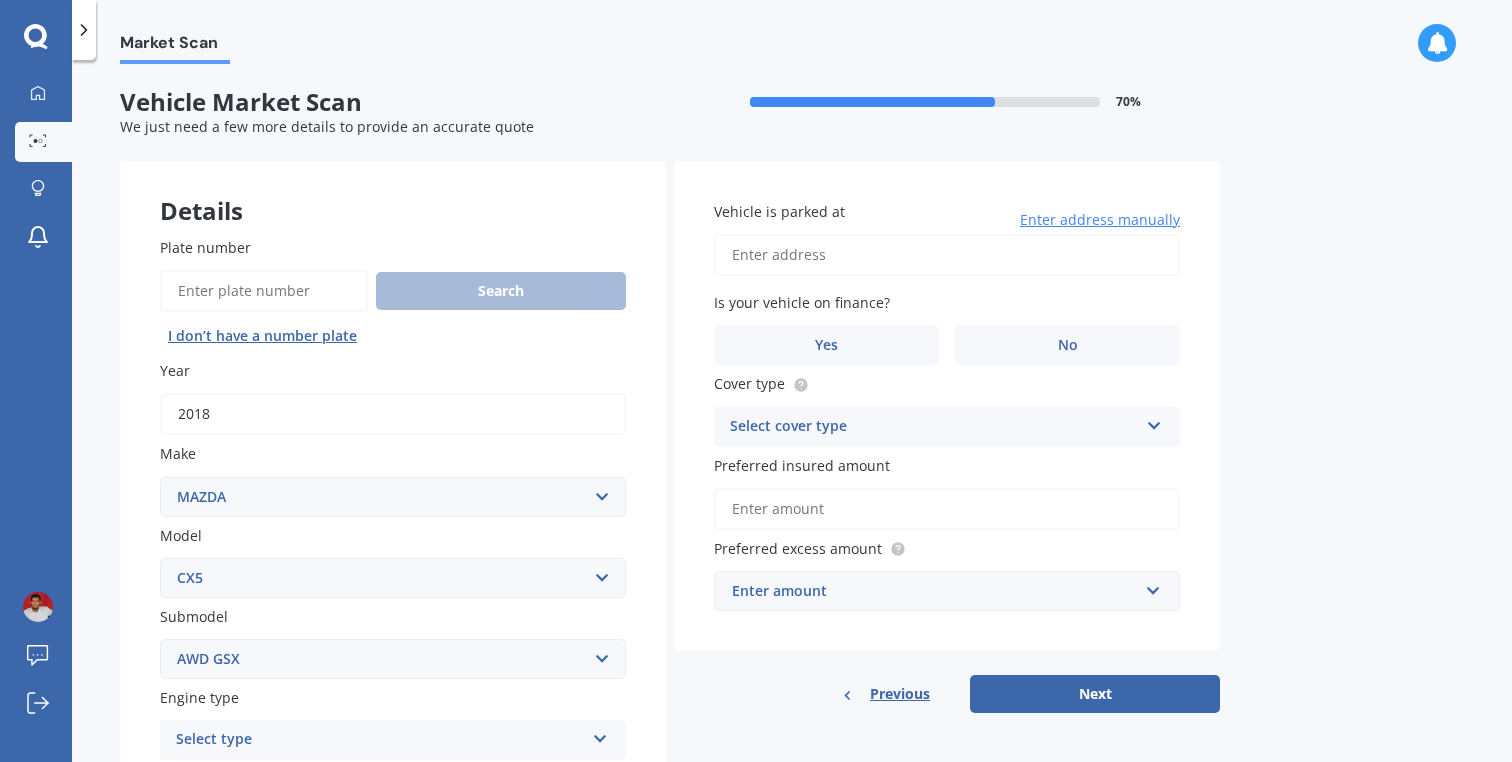 click on "AWD GSX" at bounding box center [0, 0] 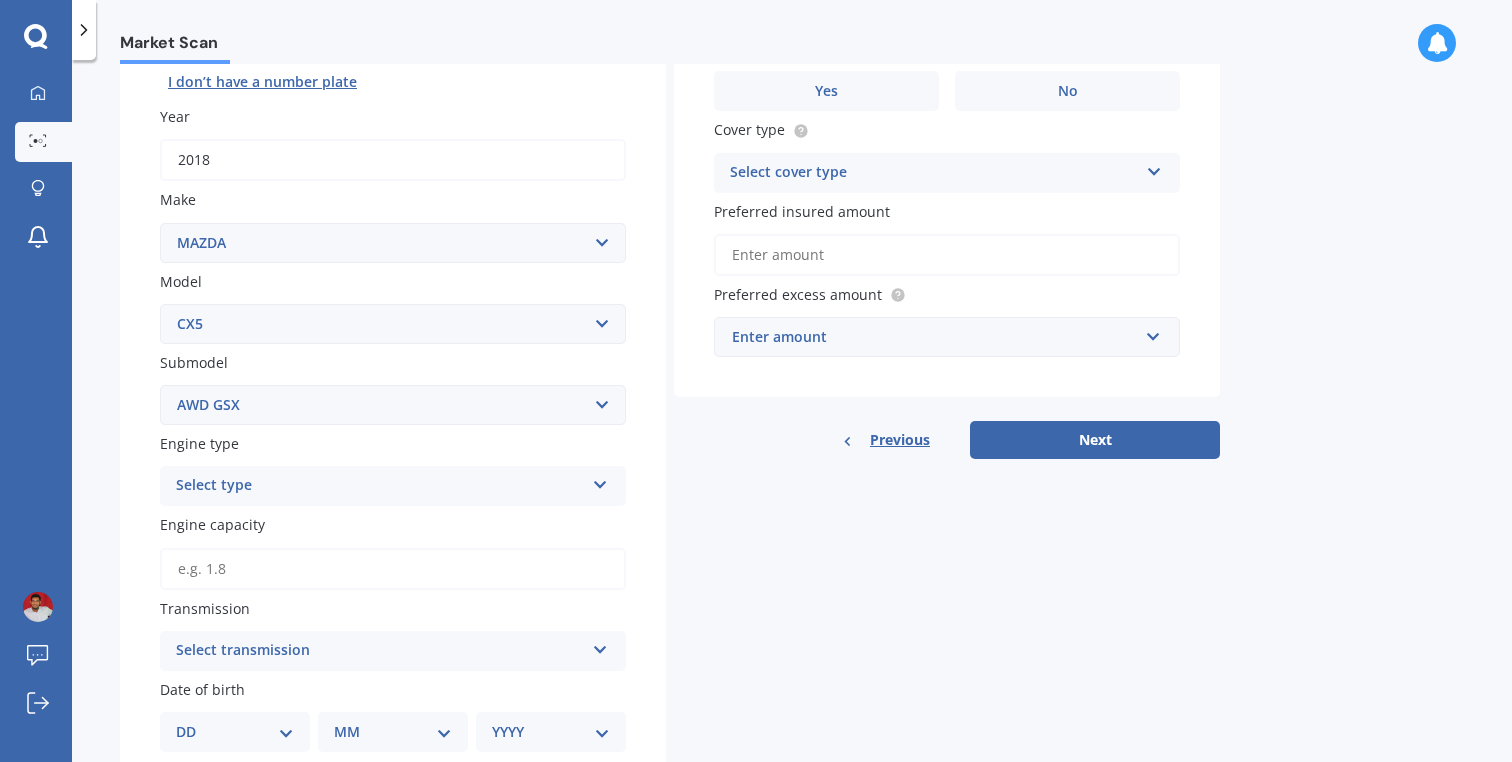 scroll, scrollTop: 271, scrollLeft: 0, axis: vertical 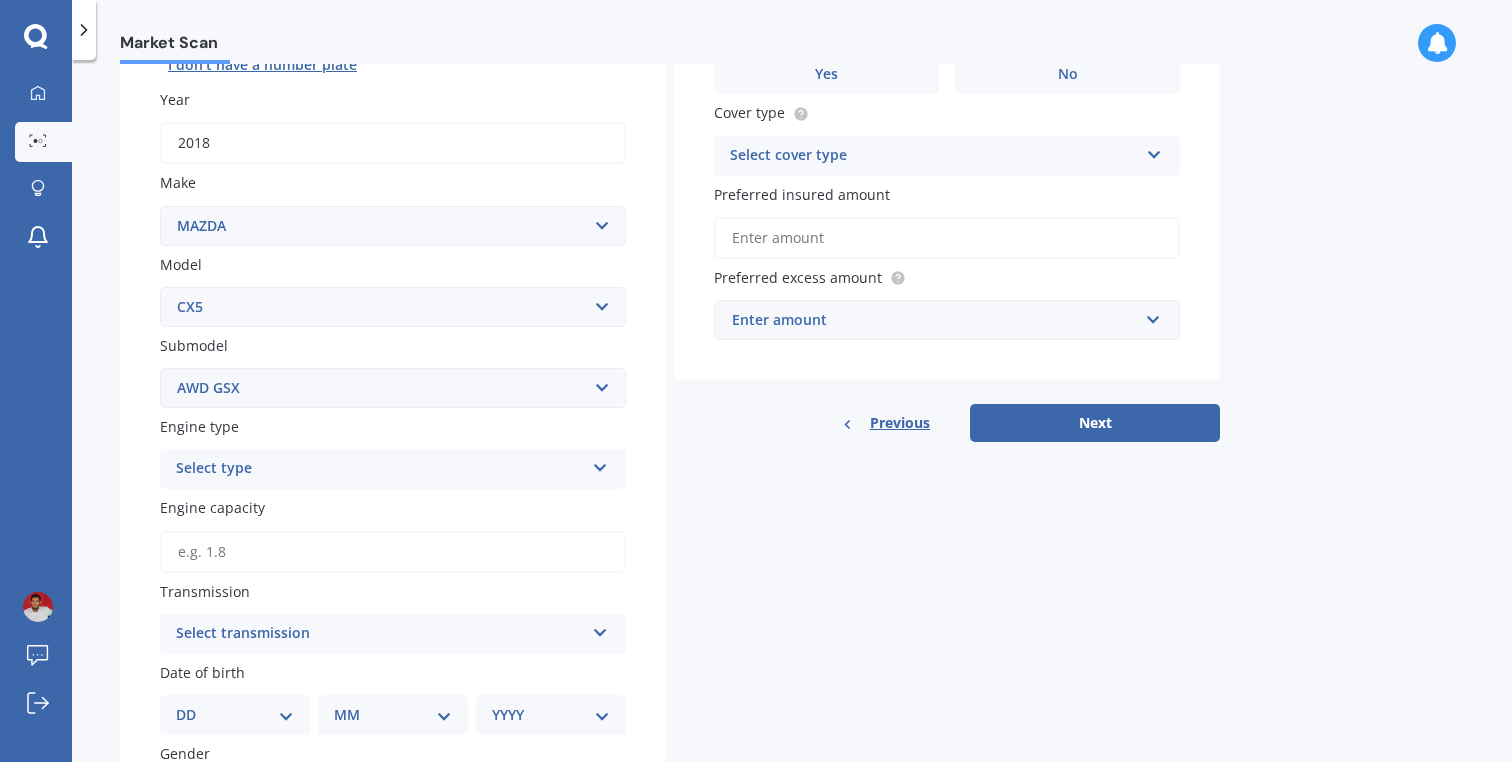 click on "Select type" at bounding box center (380, 469) 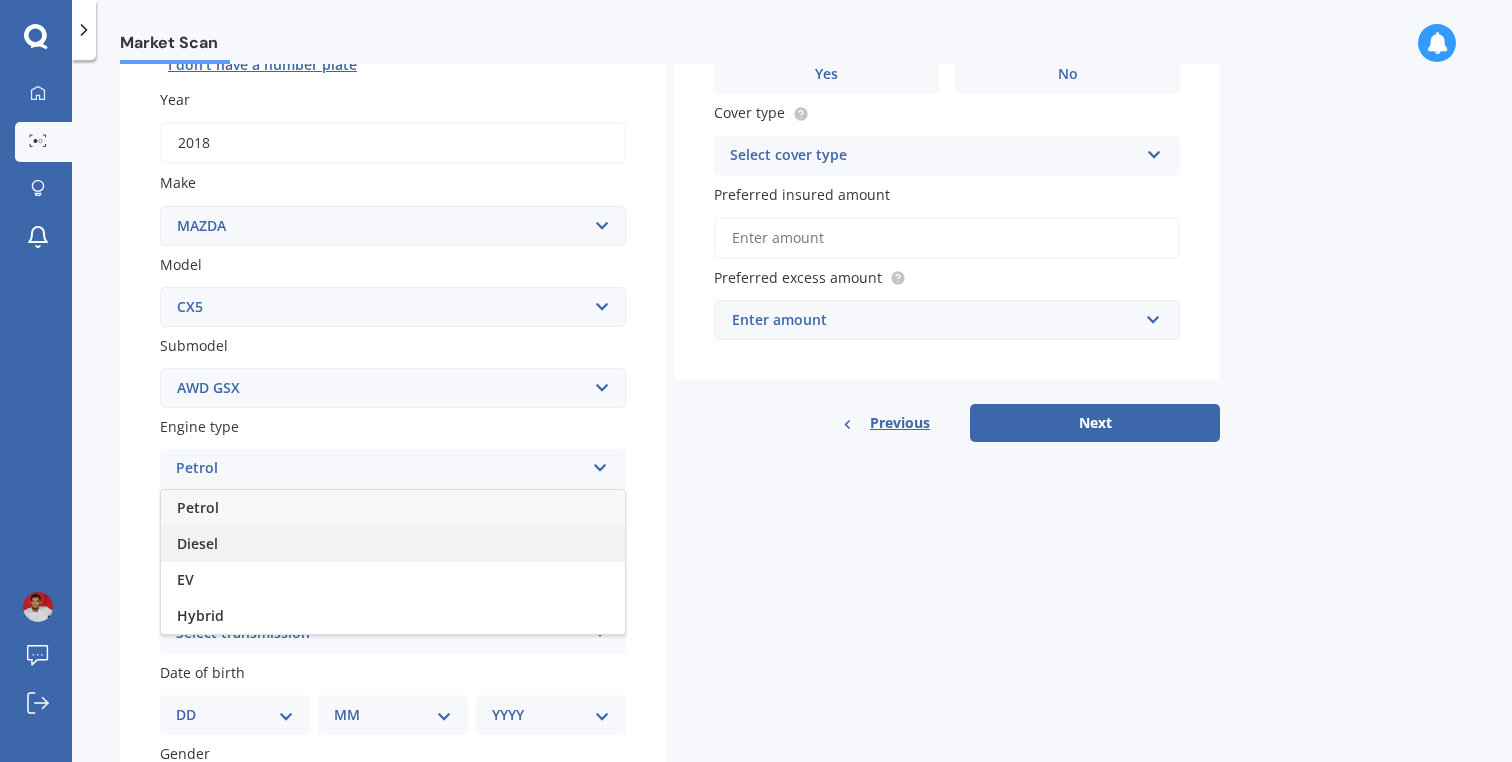 click on "Diesel" at bounding box center [393, 544] 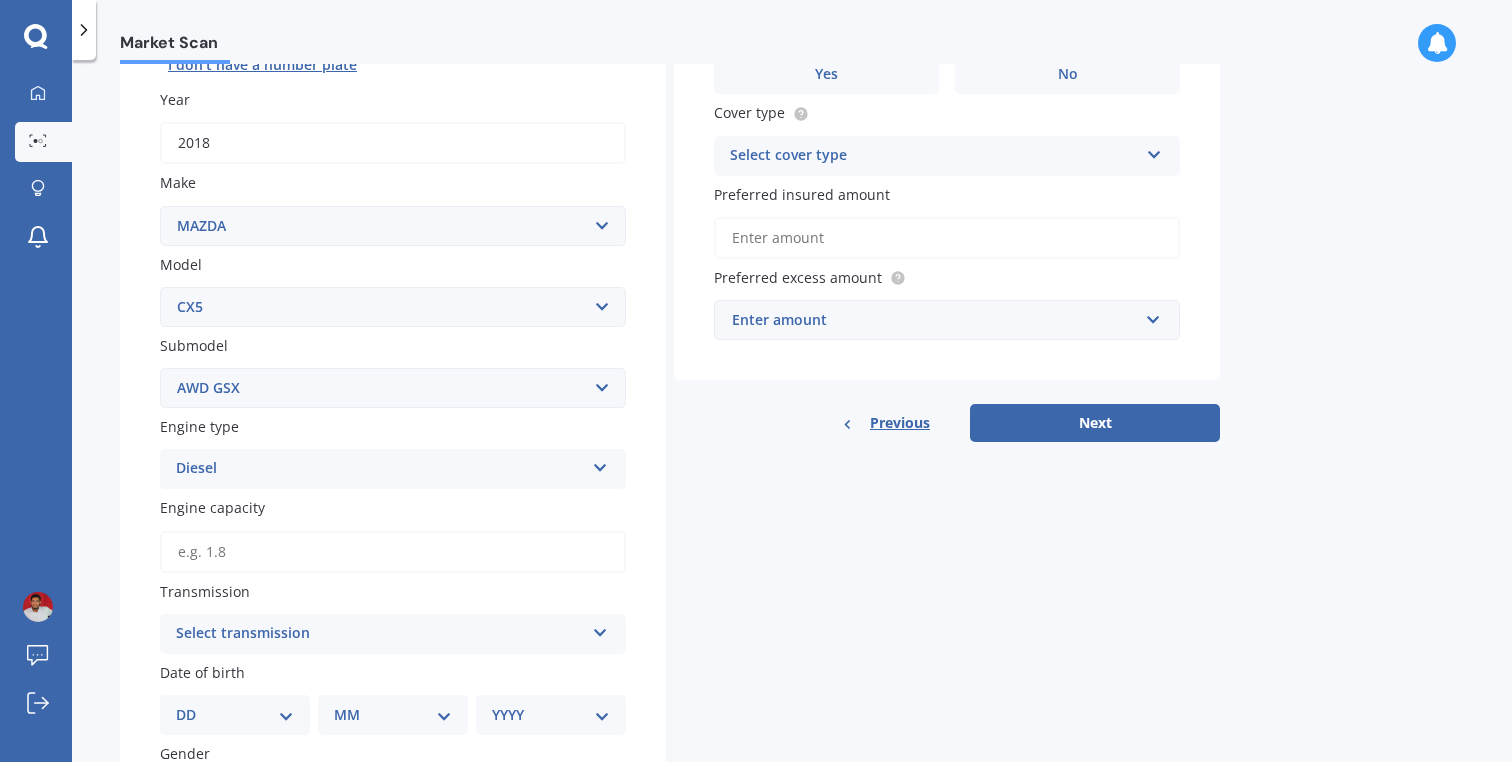 click on "Engine capacity" at bounding box center (393, 552) 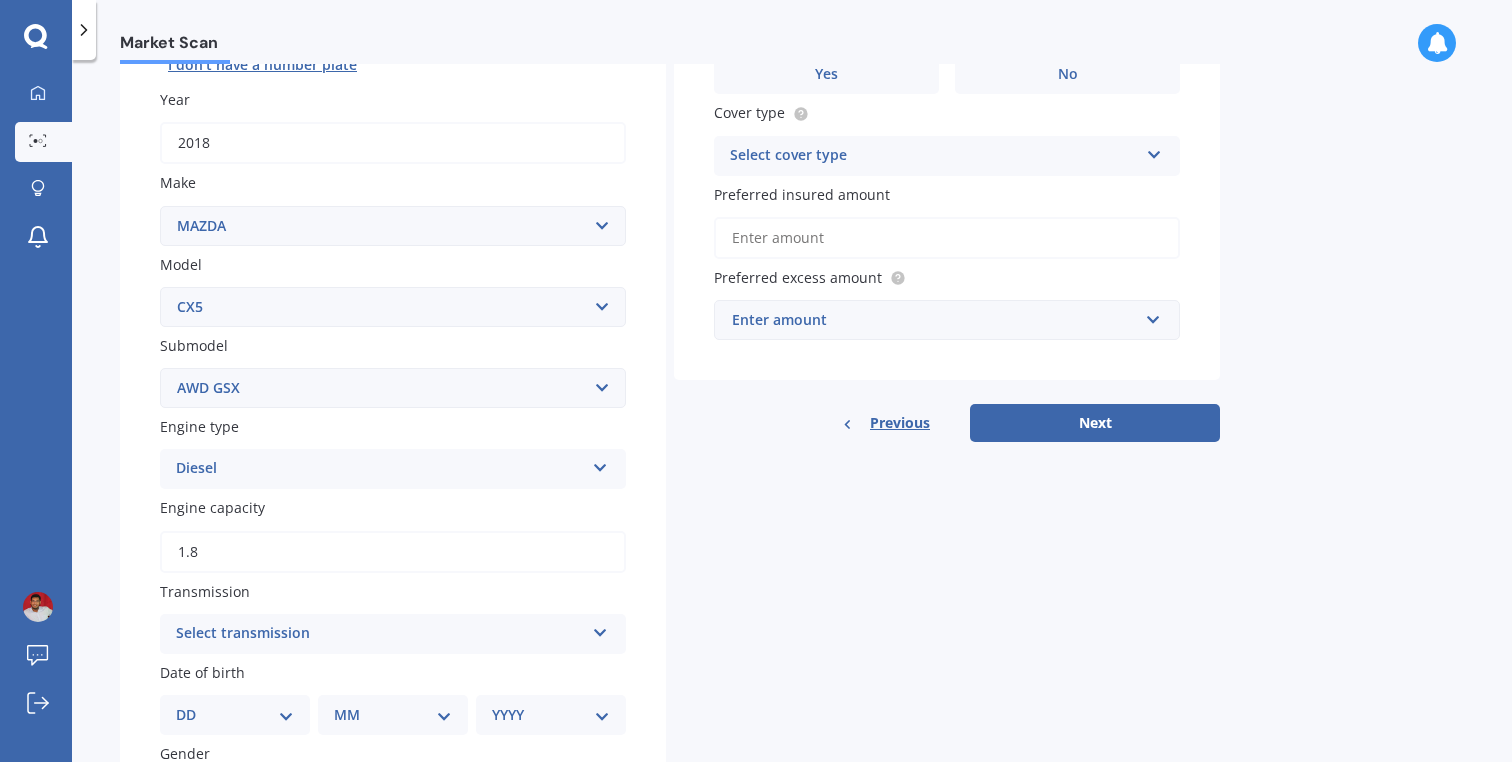type on "1.8" 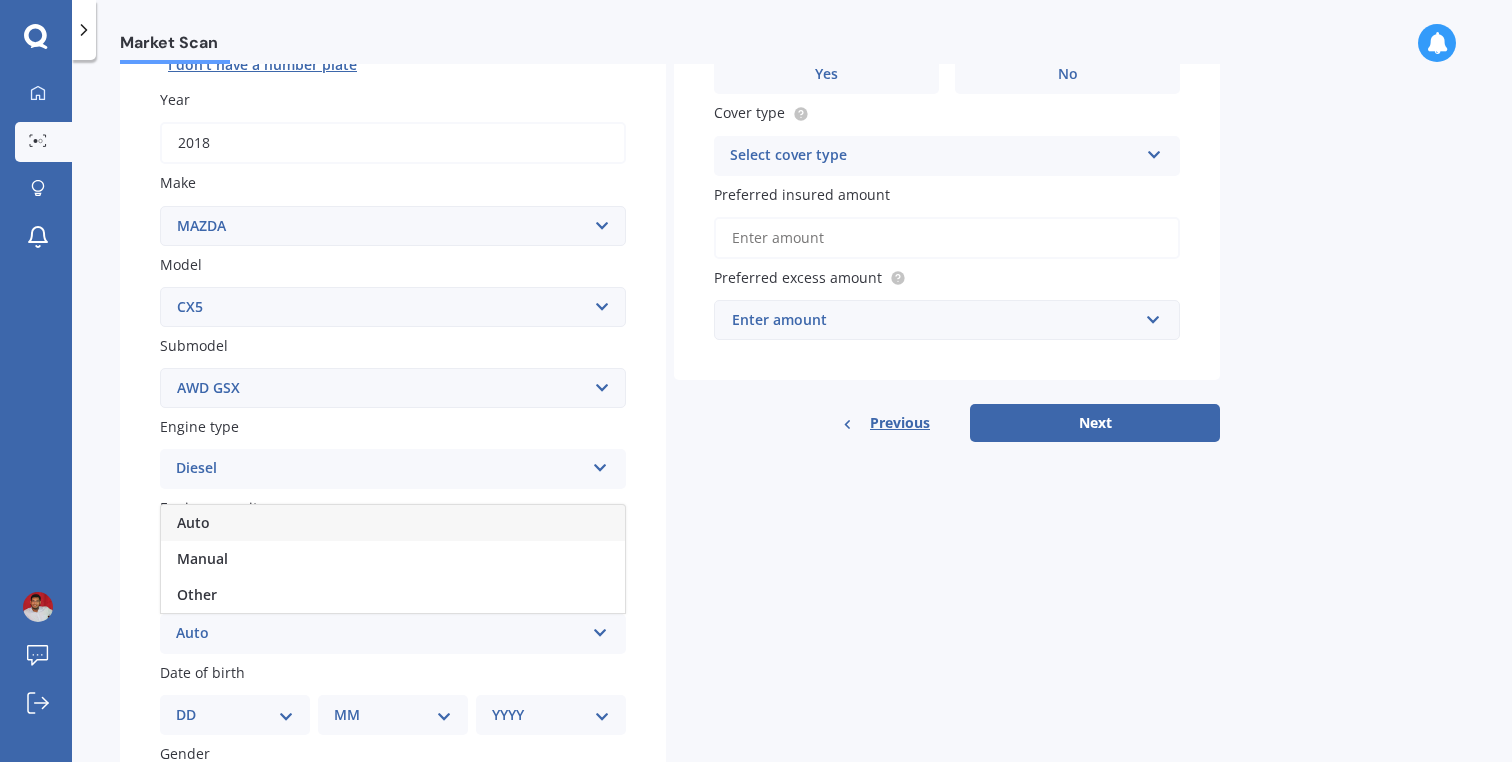 click on "Auto" at bounding box center [393, 523] 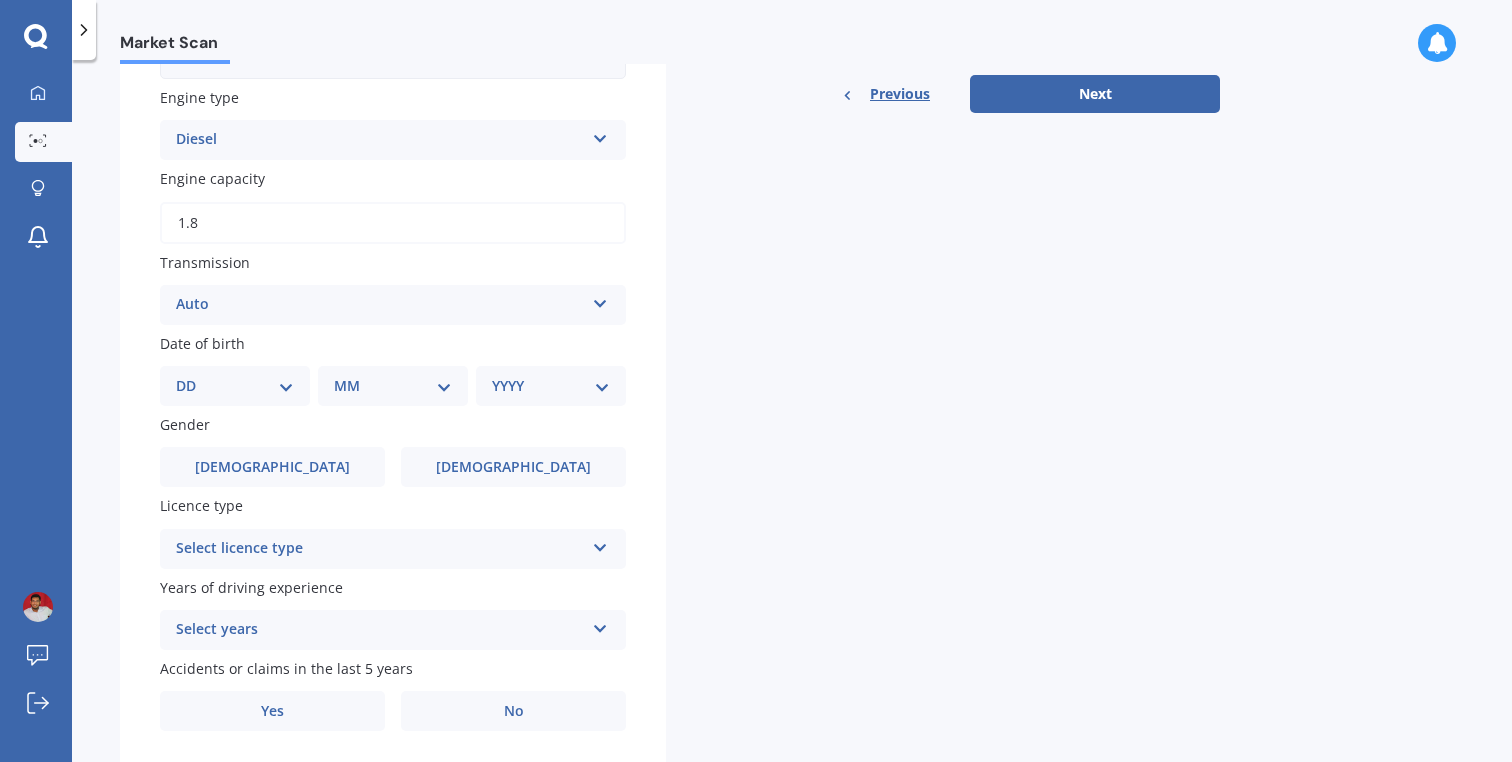 scroll, scrollTop: 665, scrollLeft: 0, axis: vertical 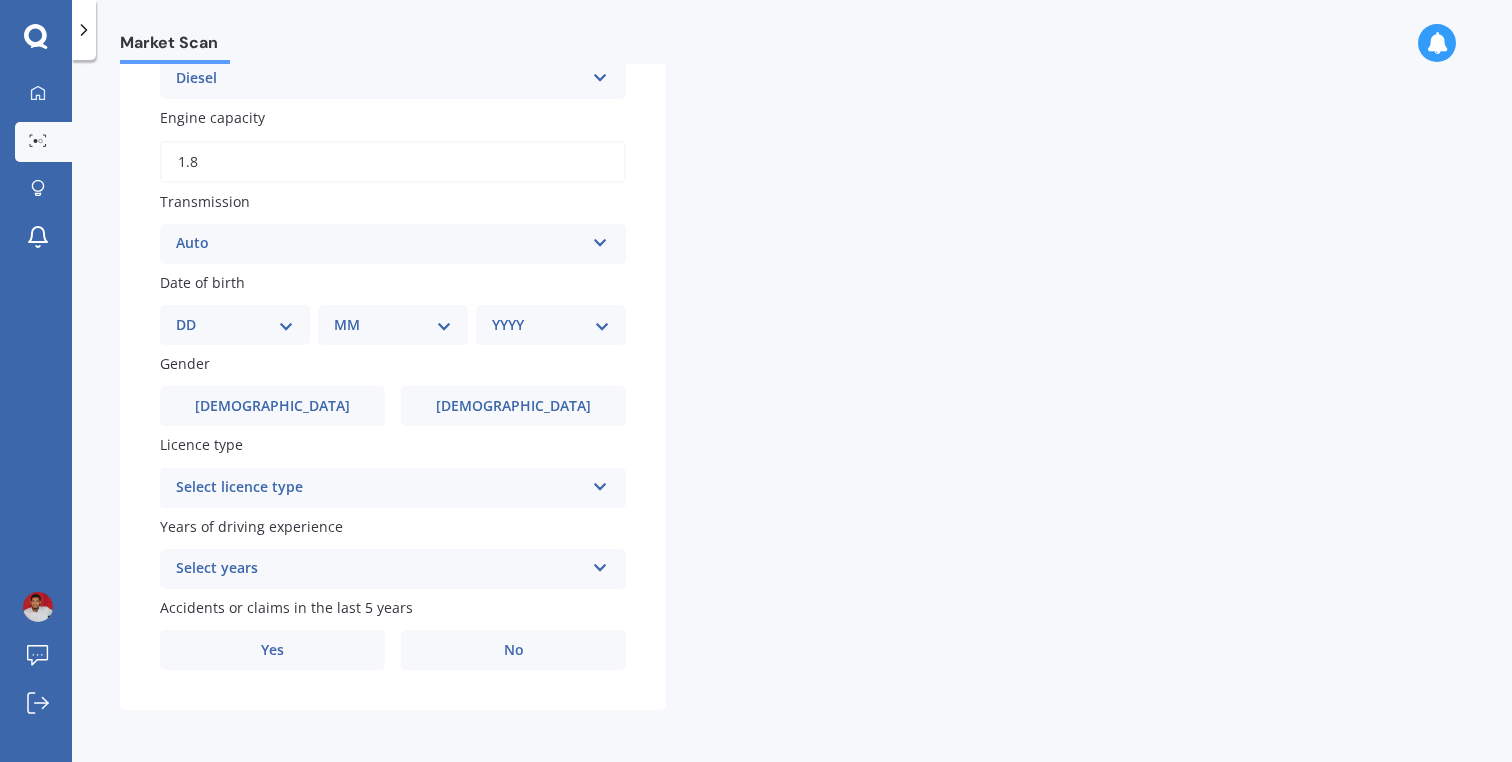 click on "DD 01 02 03 04 05 06 07 08 09 10 11 12 13 14 15 16 17 18 19 20 21 22 23 24 25 26 27 28 29 30 31" at bounding box center [235, 325] 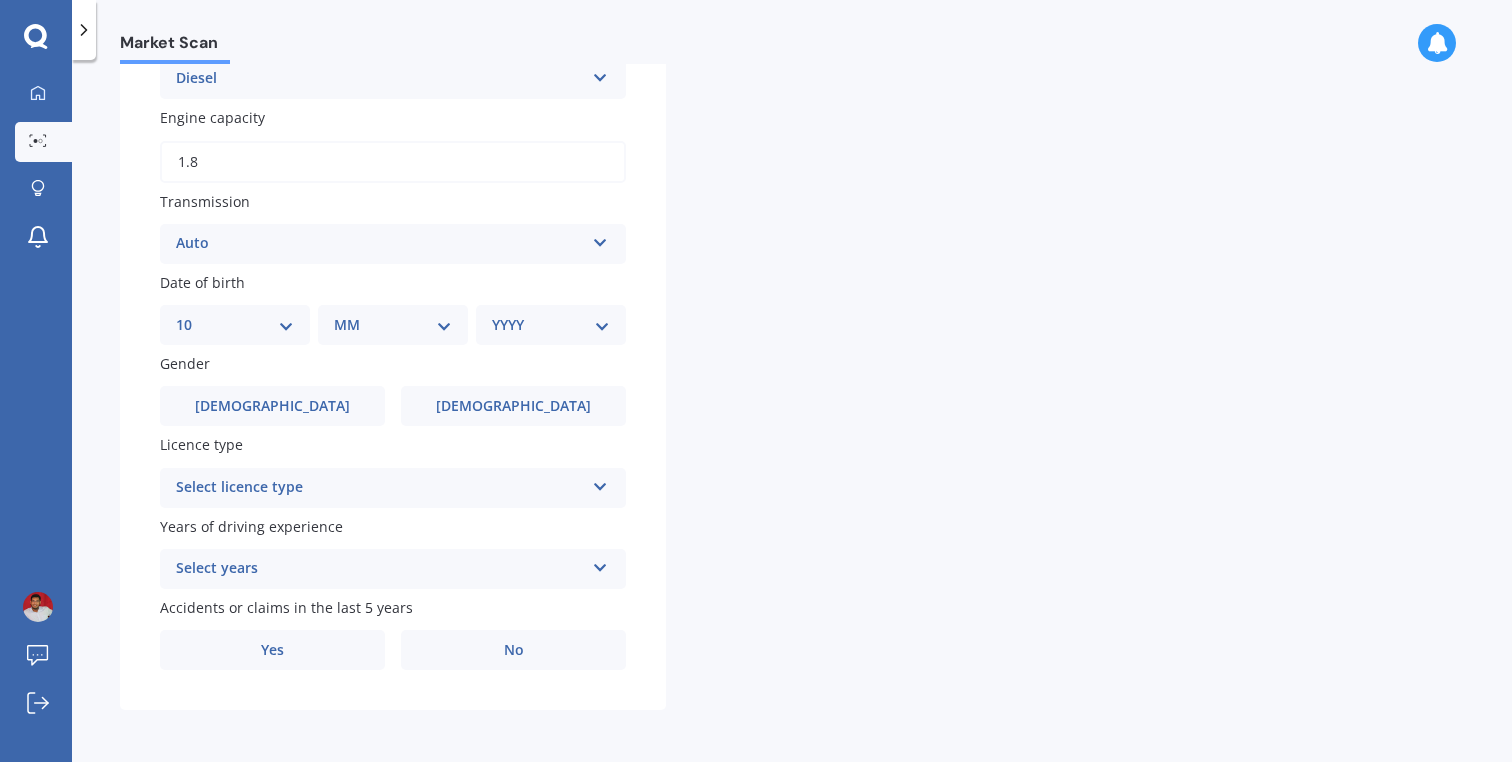 click on "10" at bounding box center (0, 0) 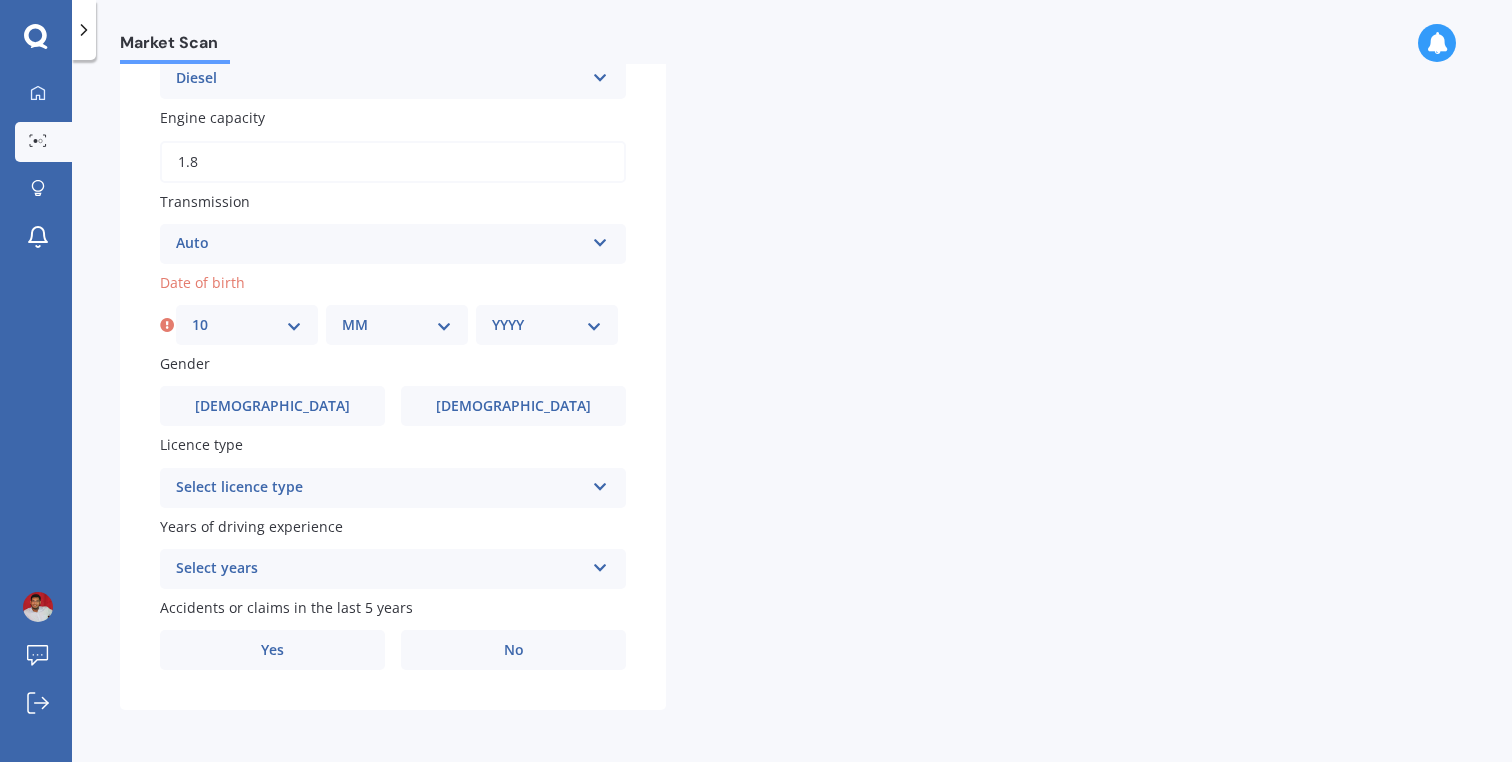 select on "06" 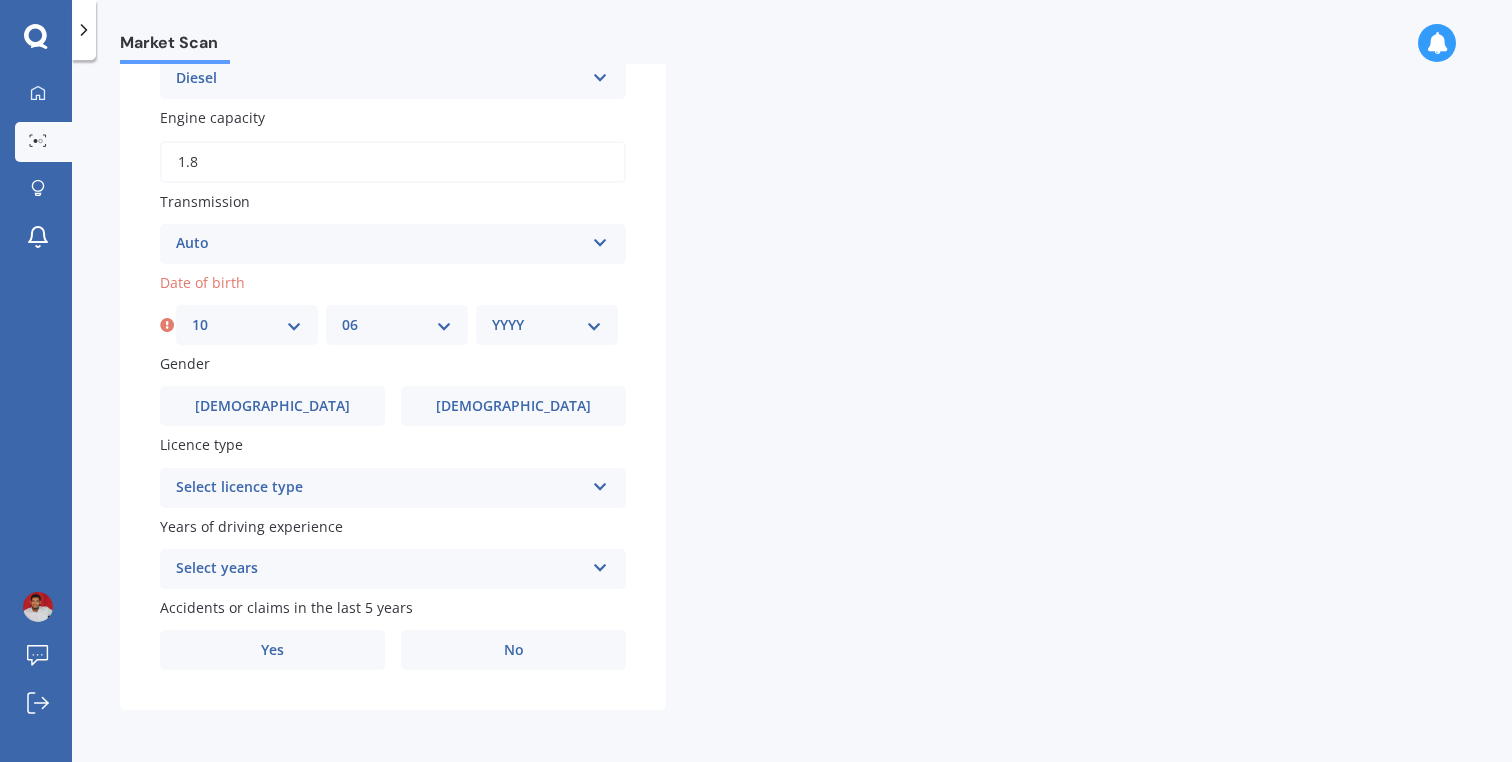 click on "06" at bounding box center [0, 0] 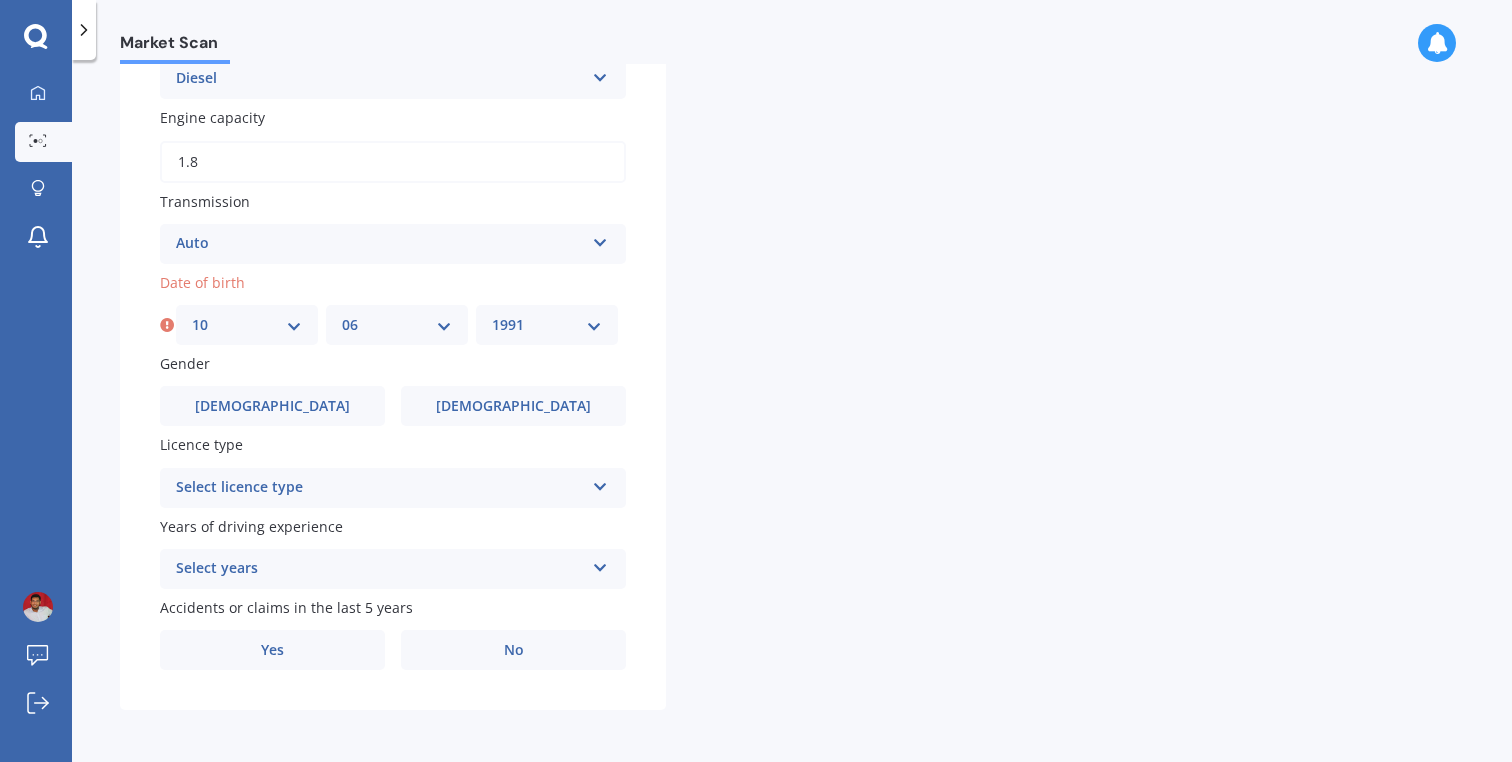 click on "1991" at bounding box center (0, 0) 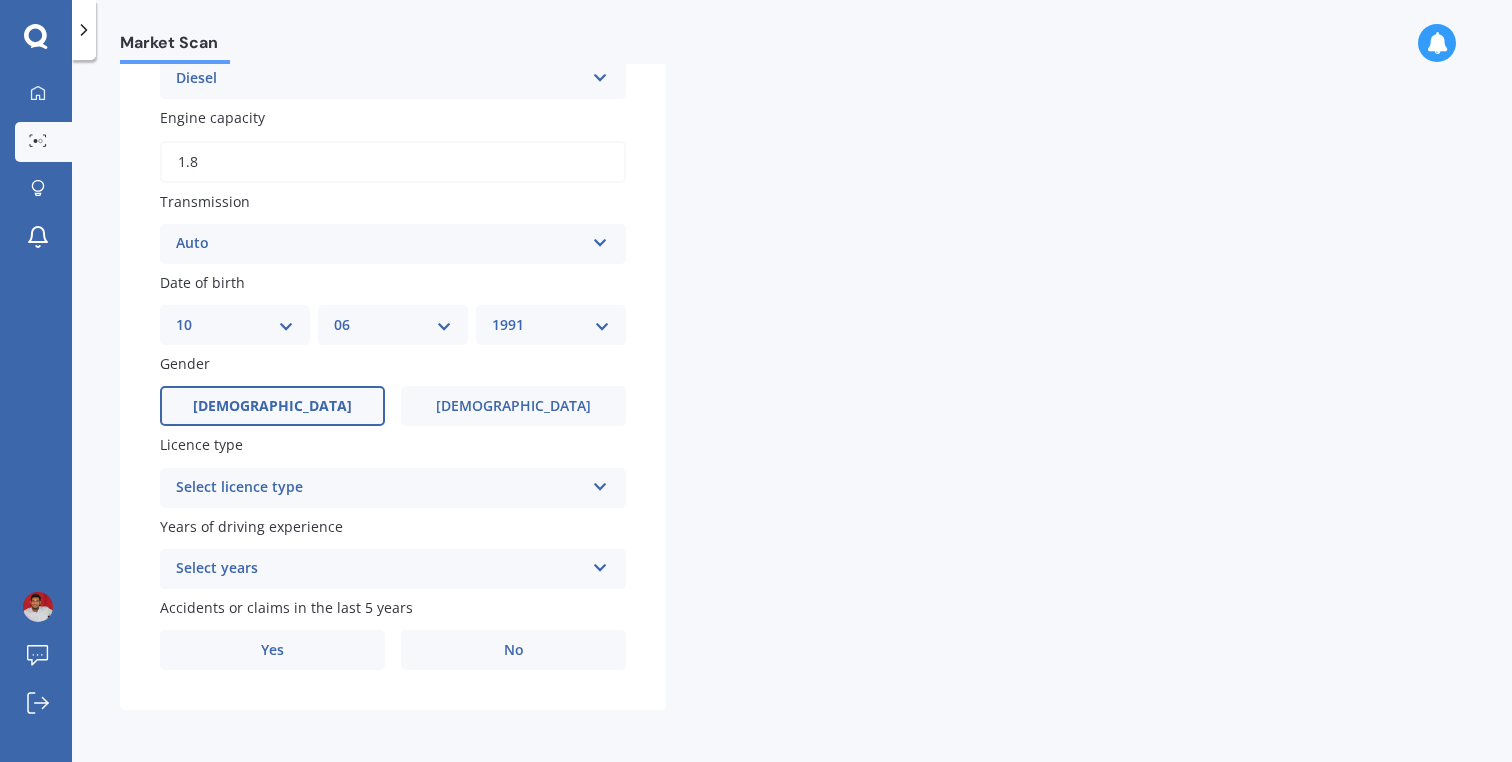 click on "[DEMOGRAPHIC_DATA]" at bounding box center (272, 406) 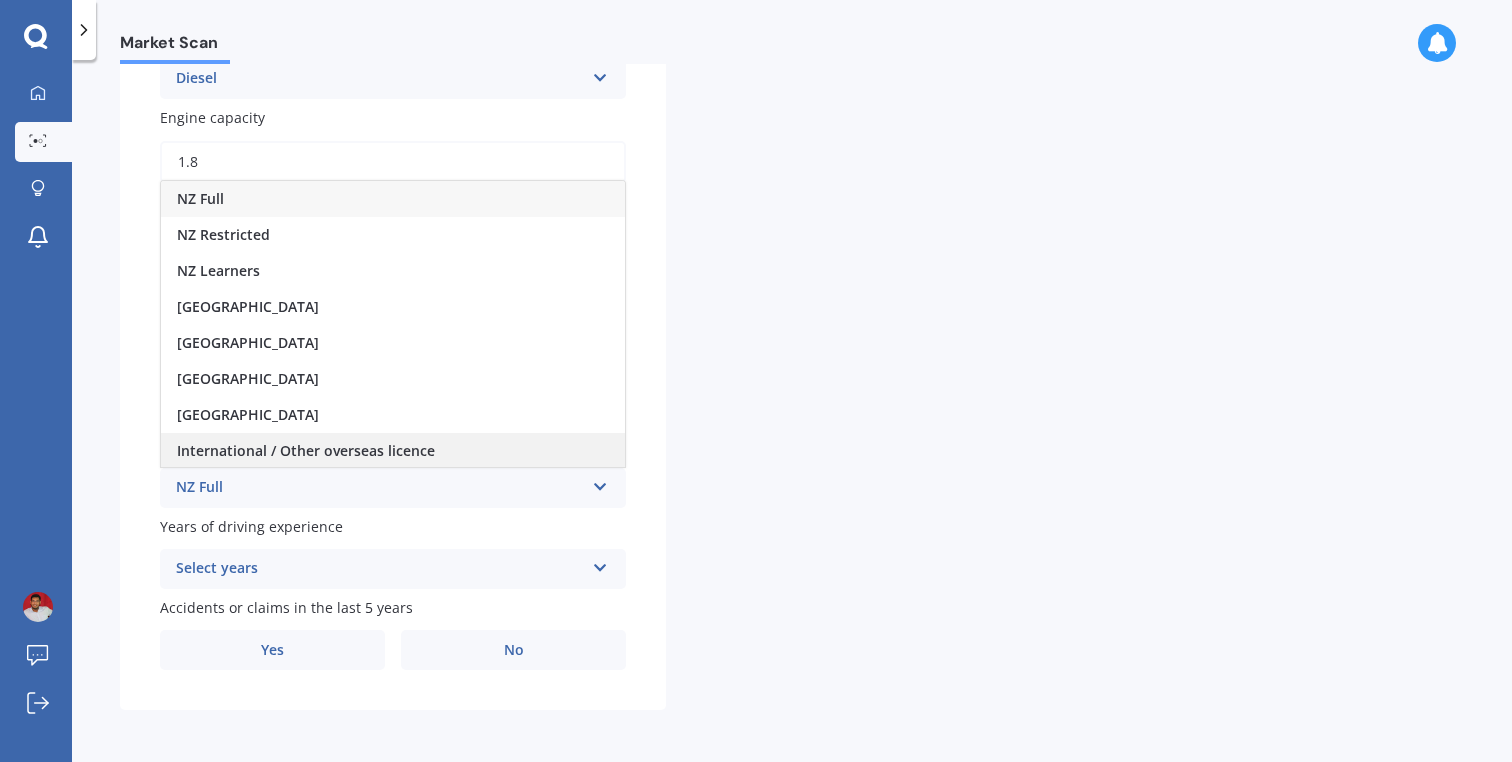click on "International / Other overseas licence" at bounding box center [393, 451] 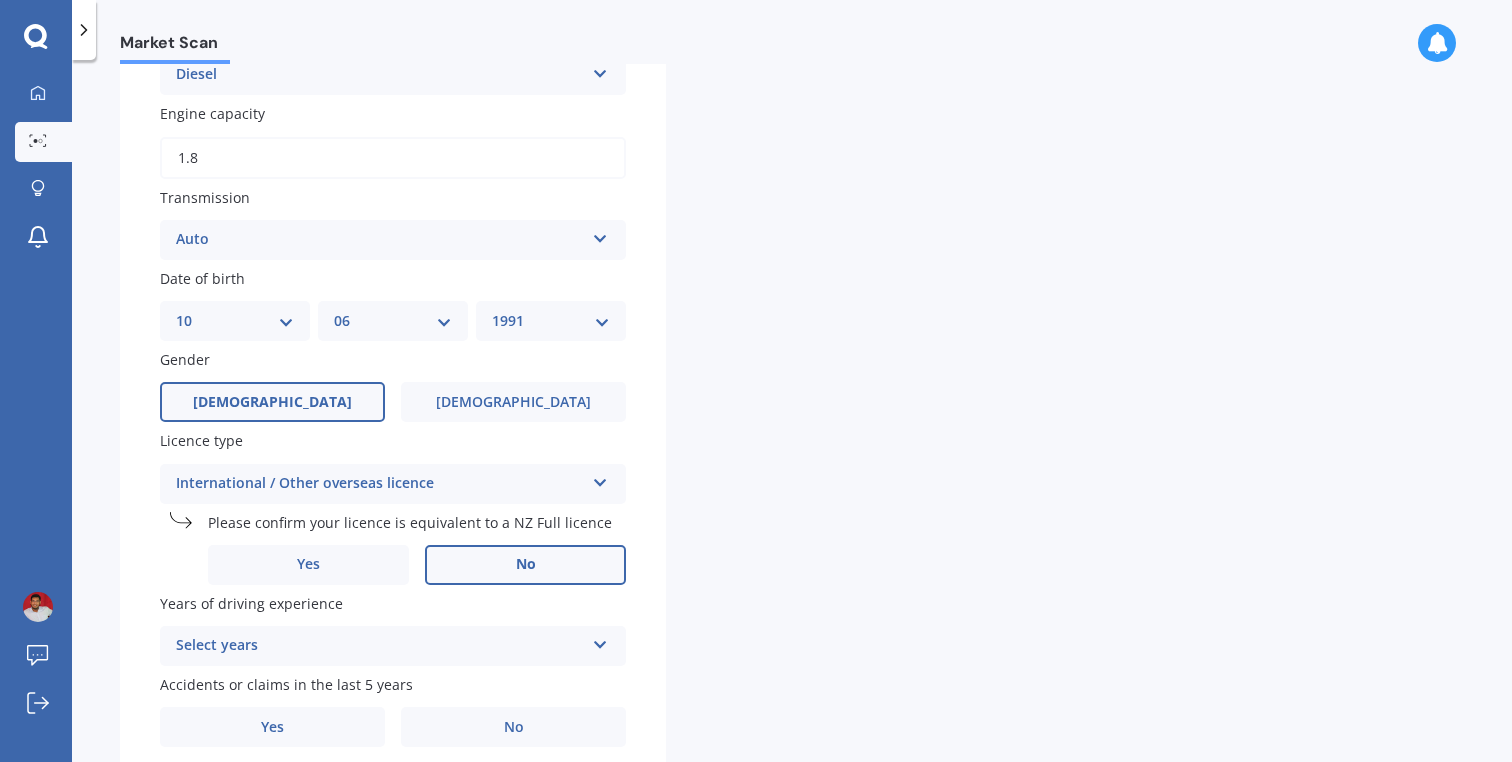 click on "No" at bounding box center [525, 565] 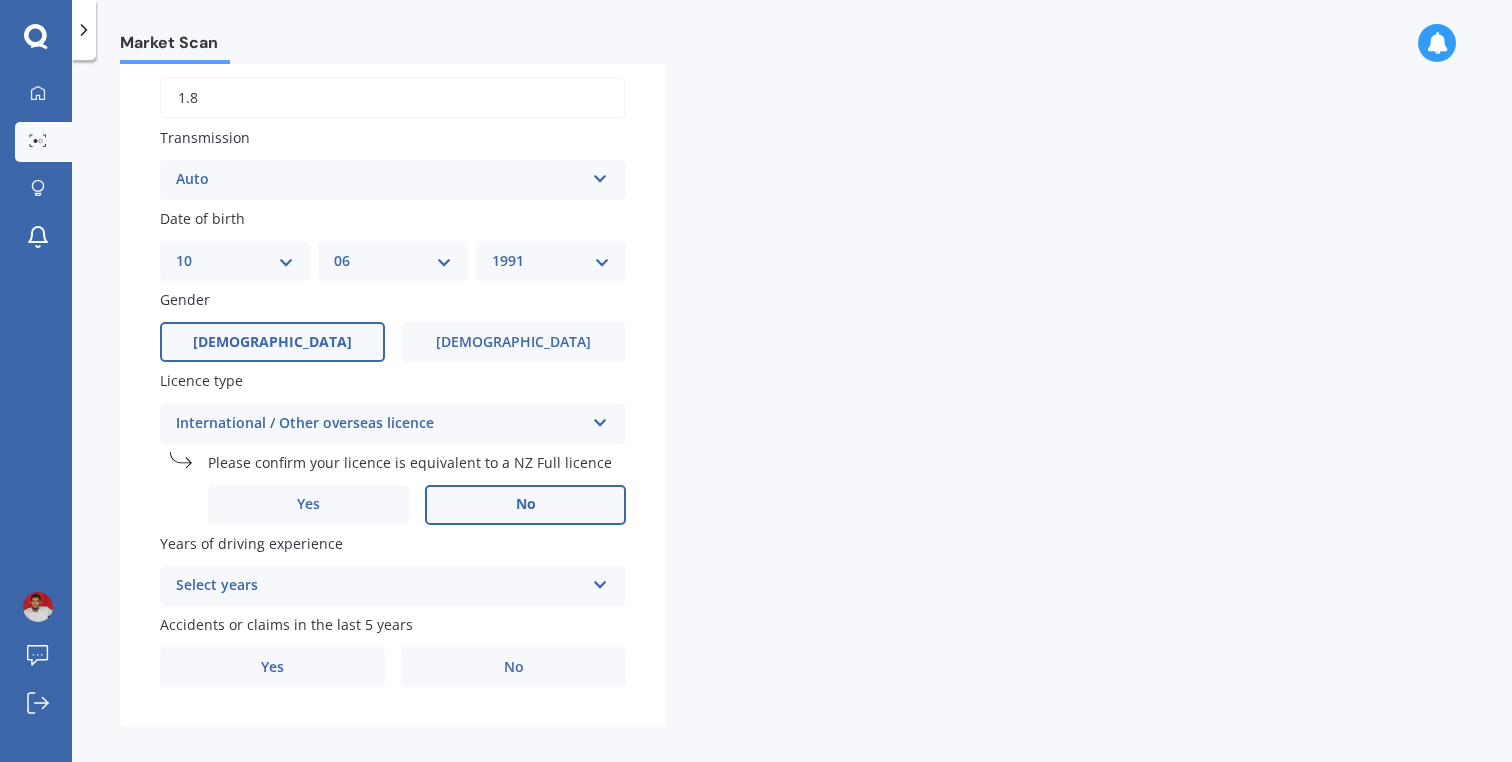scroll, scrollTop: 747, scrollLeft: 0, axis: vertical 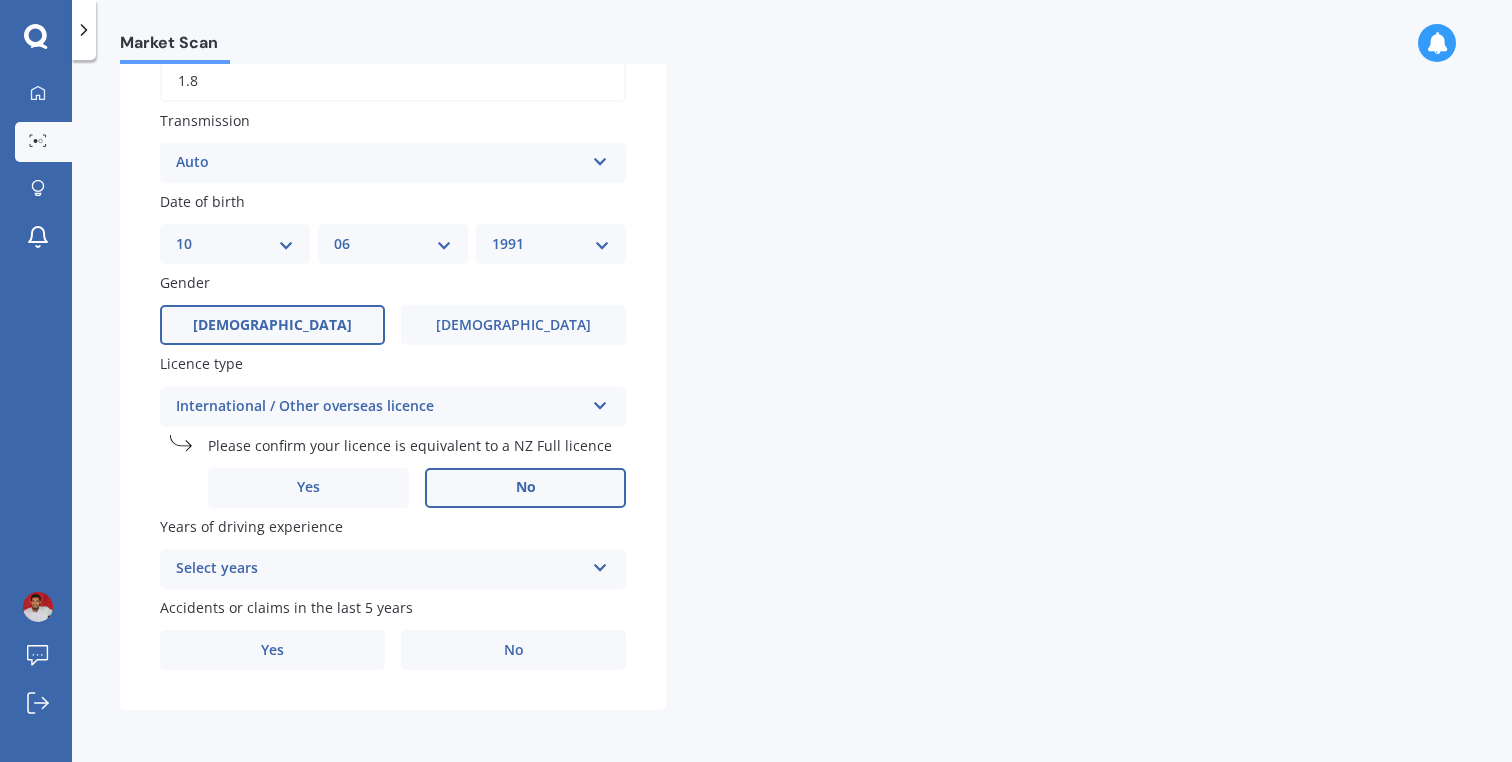 click on "Select years" at bounding box center [380, 569] 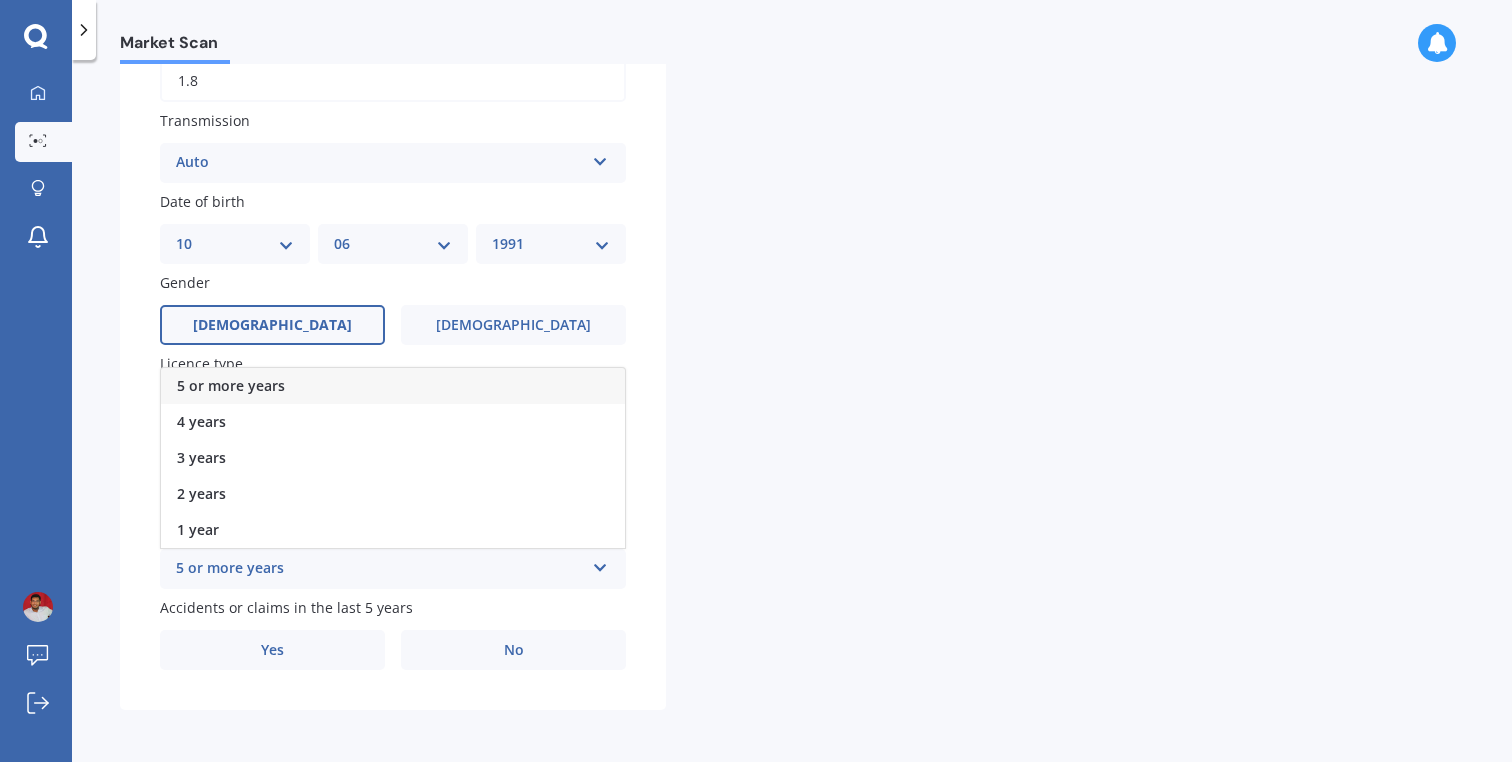 click on "5 or more years" at bounding box center (393, 386) 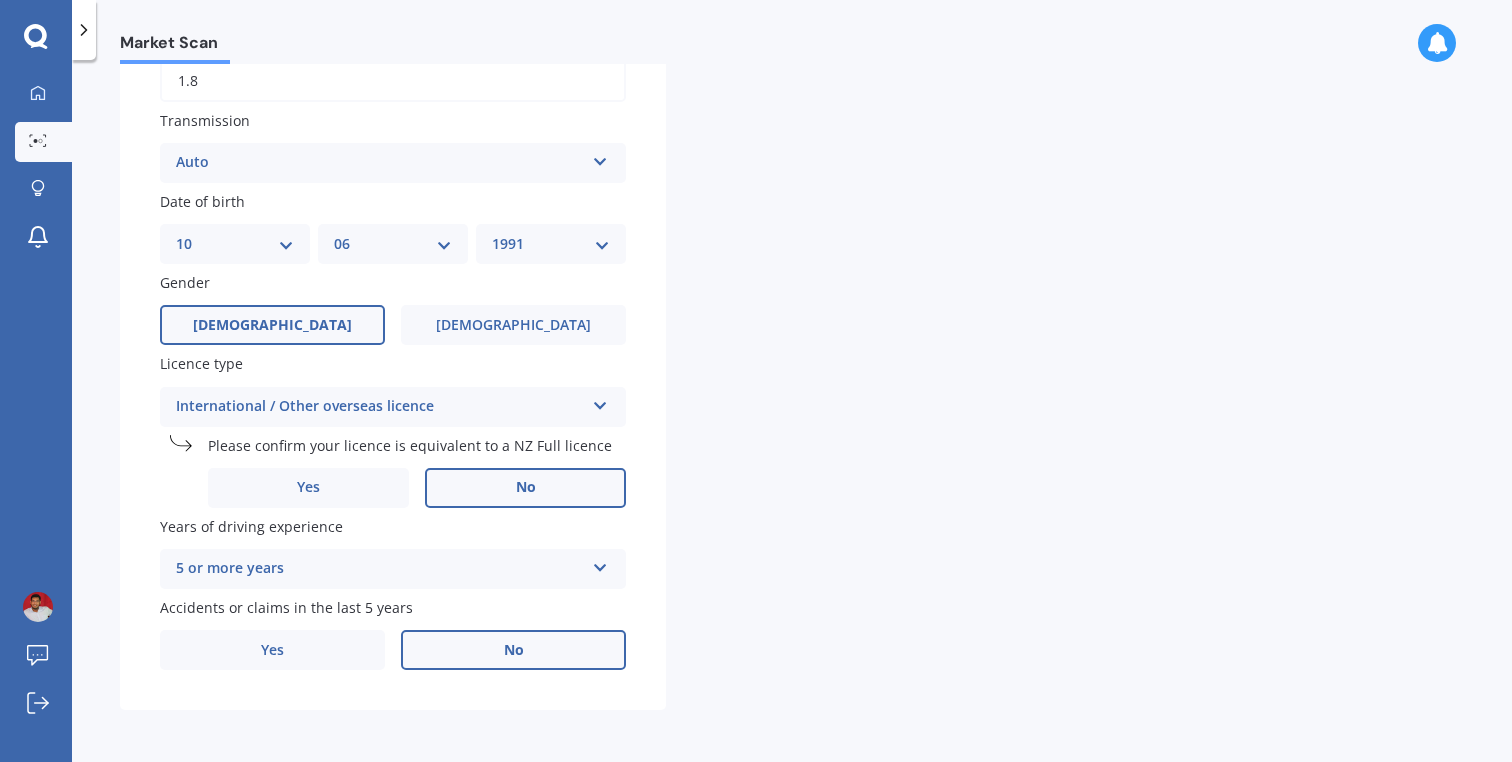 click on "No" at bounding box center [513, 650] 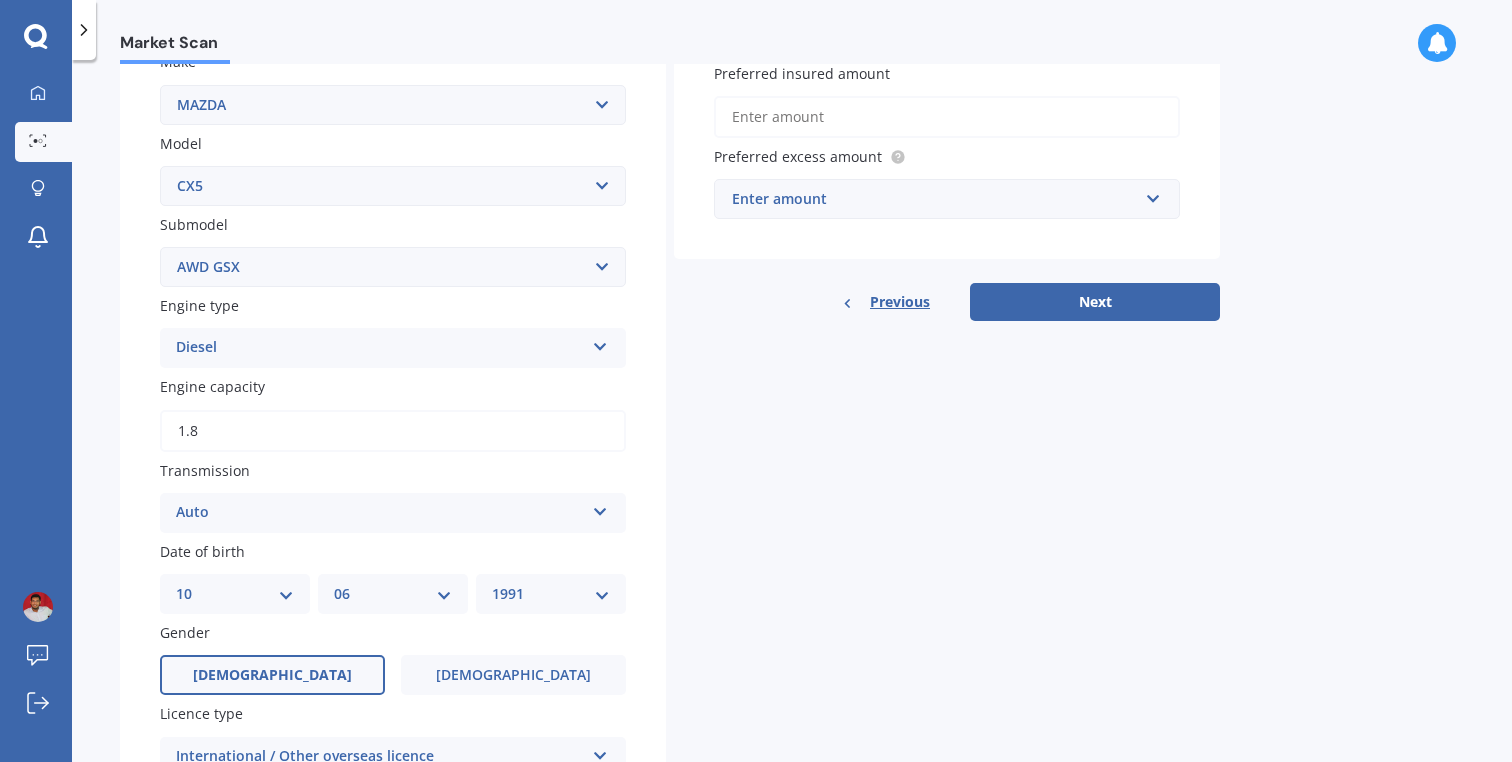 scroll, scrollTop: 0, scrollLeft: 0, axis: both 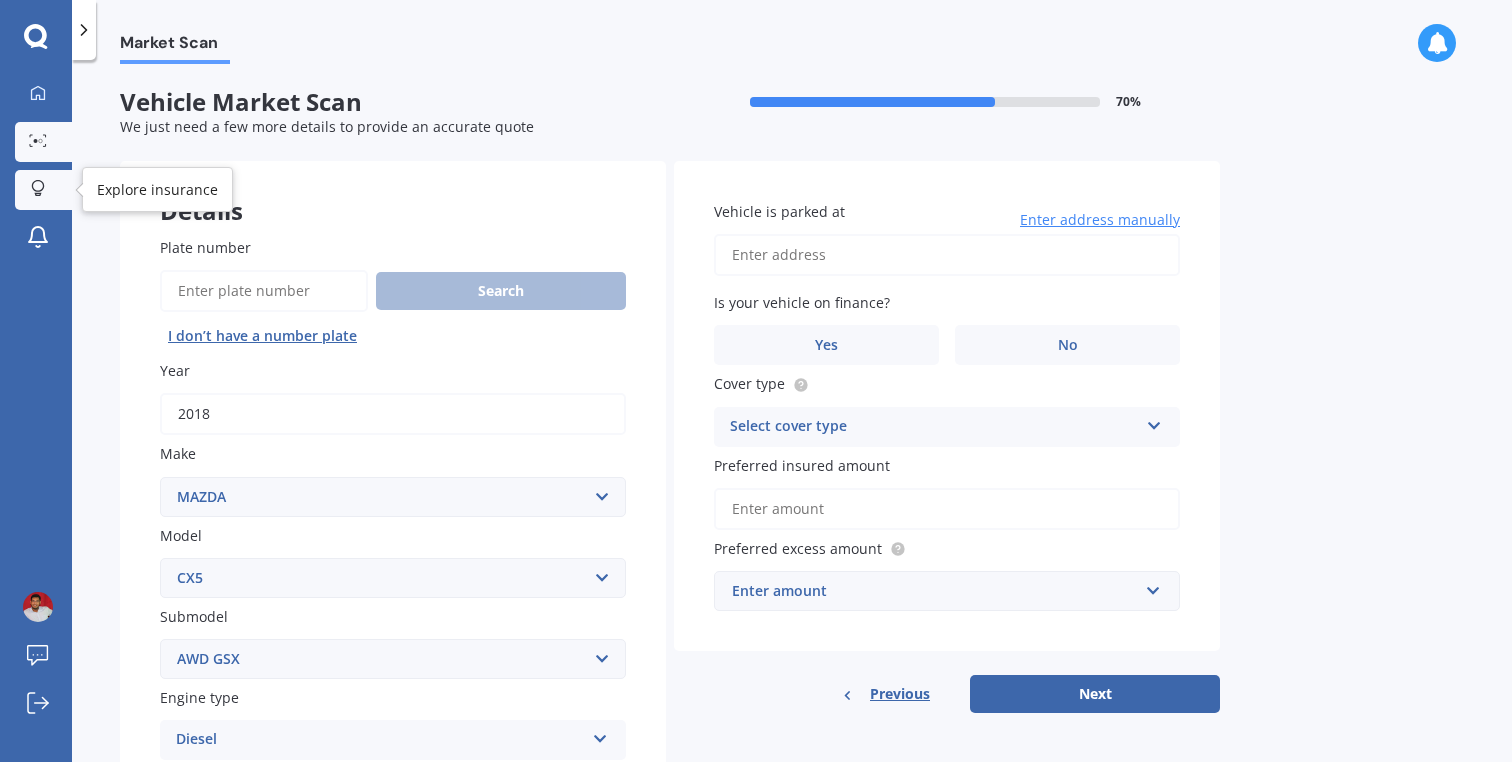 click at bounding box center (38, 189) 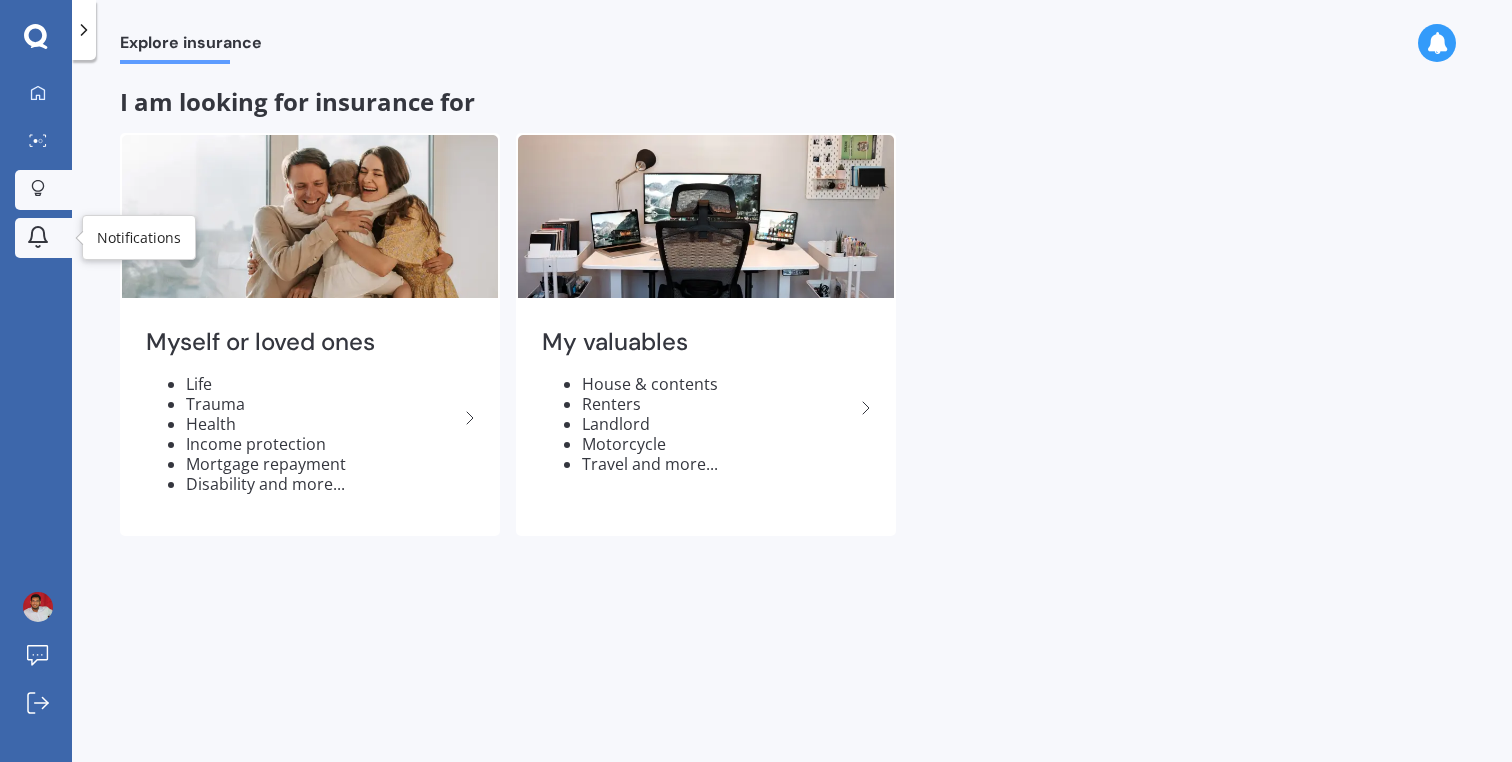 click 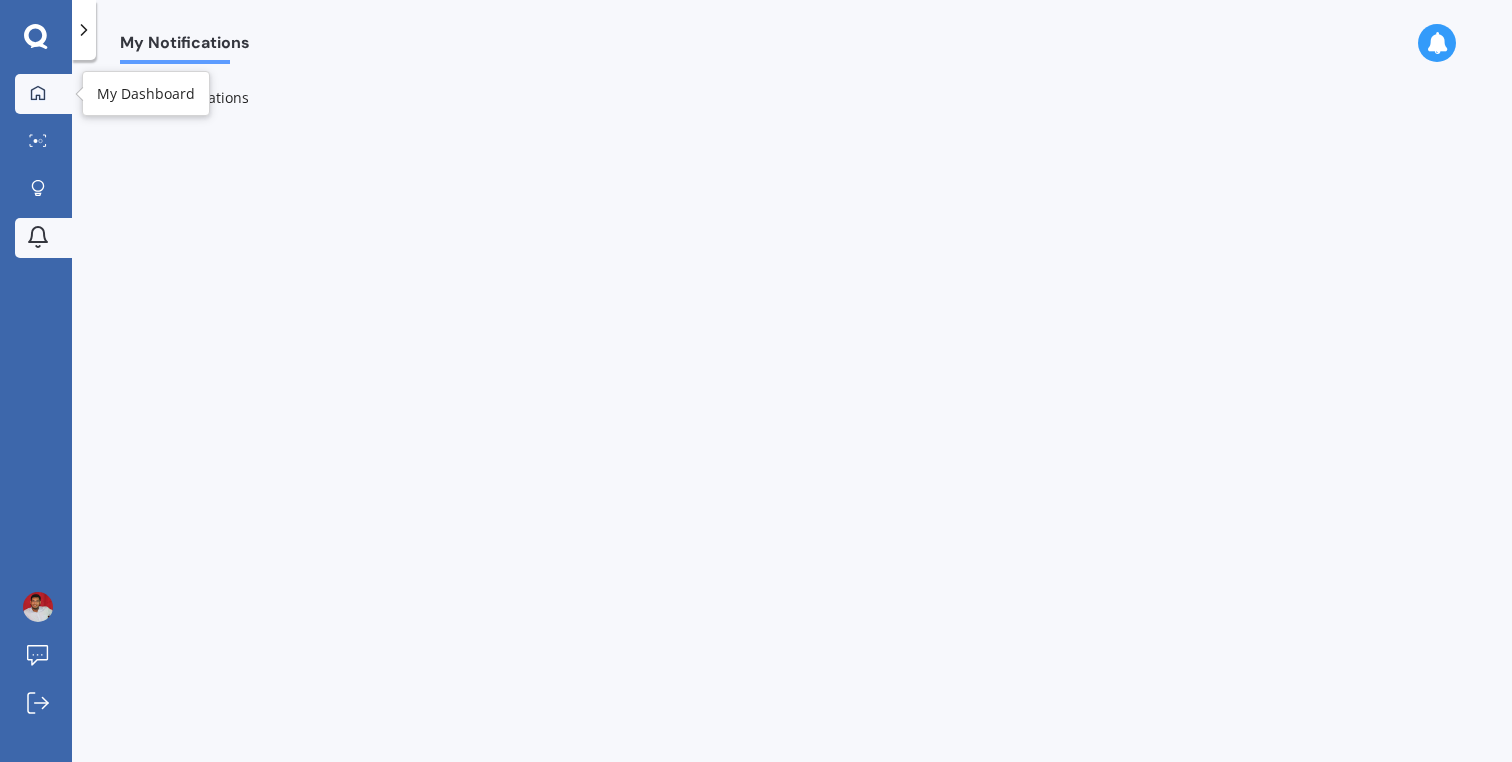 click at bounding box center (38, 94) 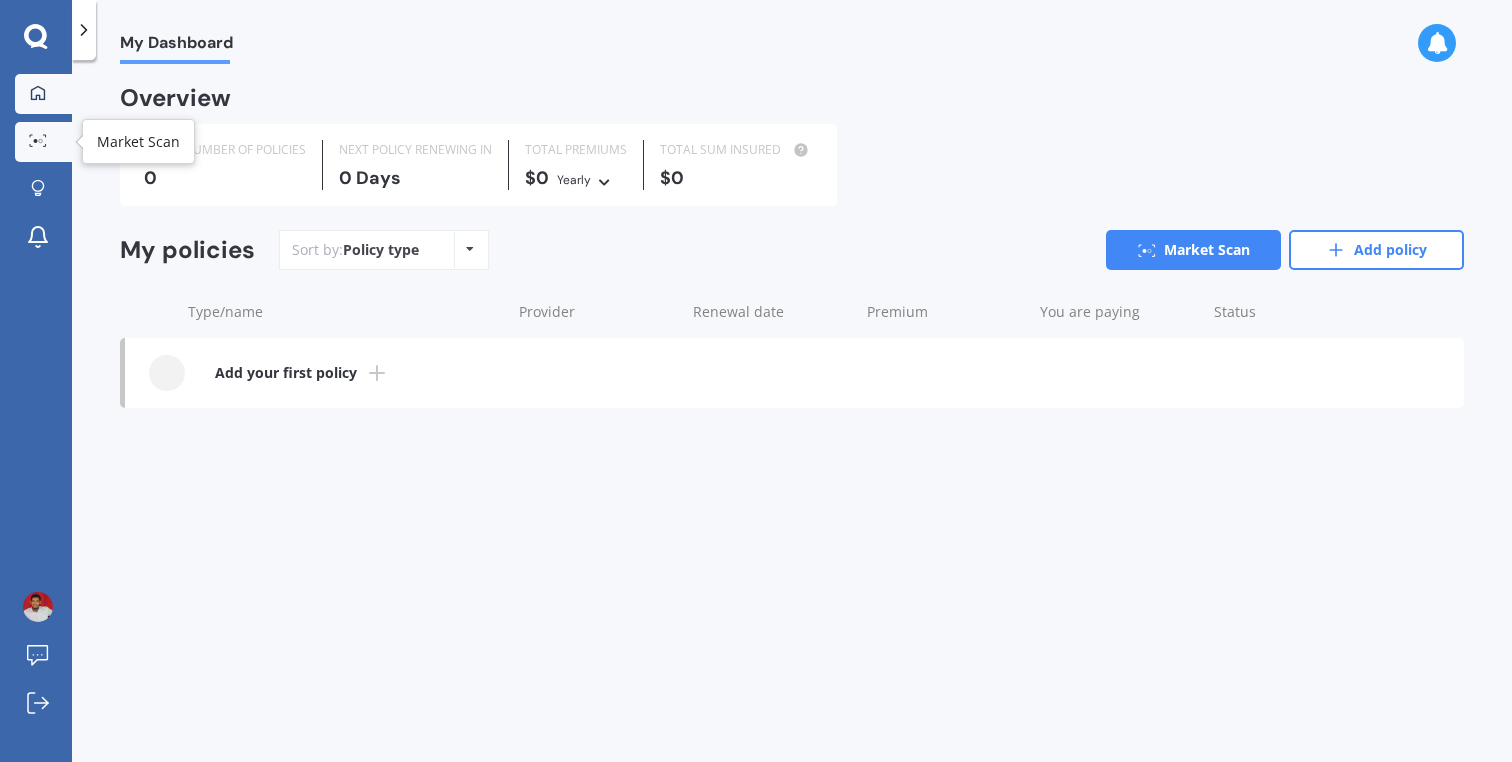 click 